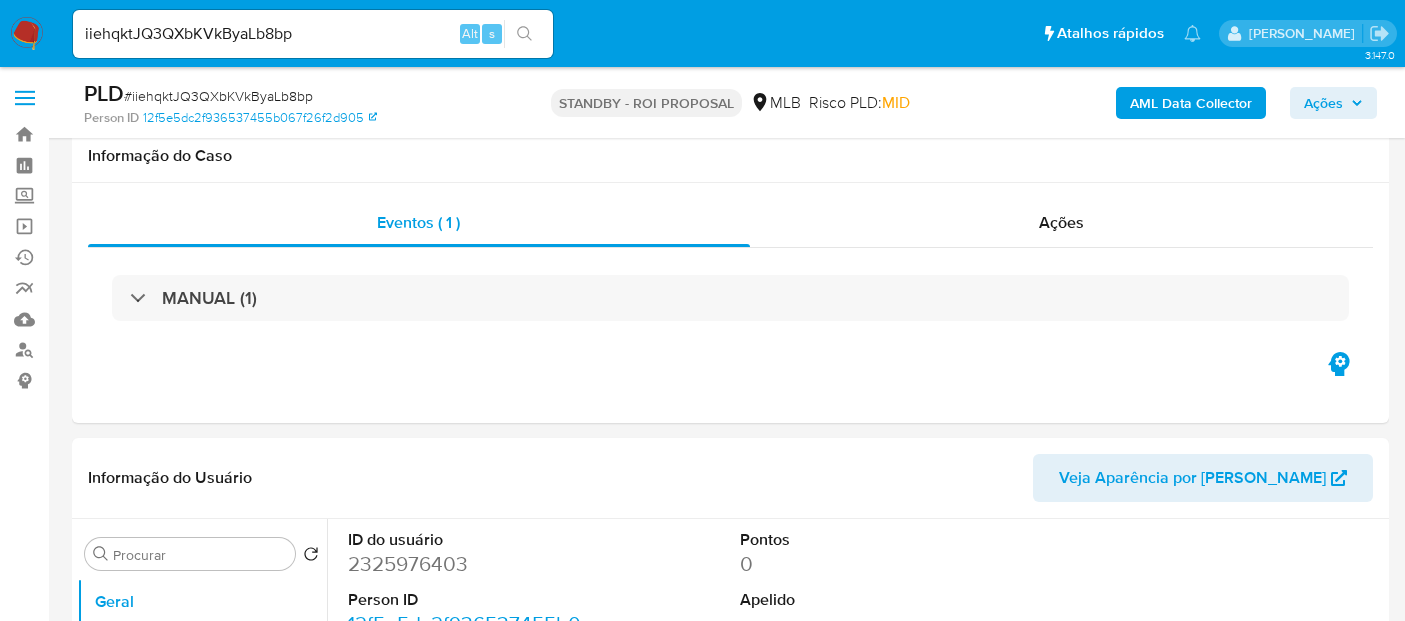 select on "10" 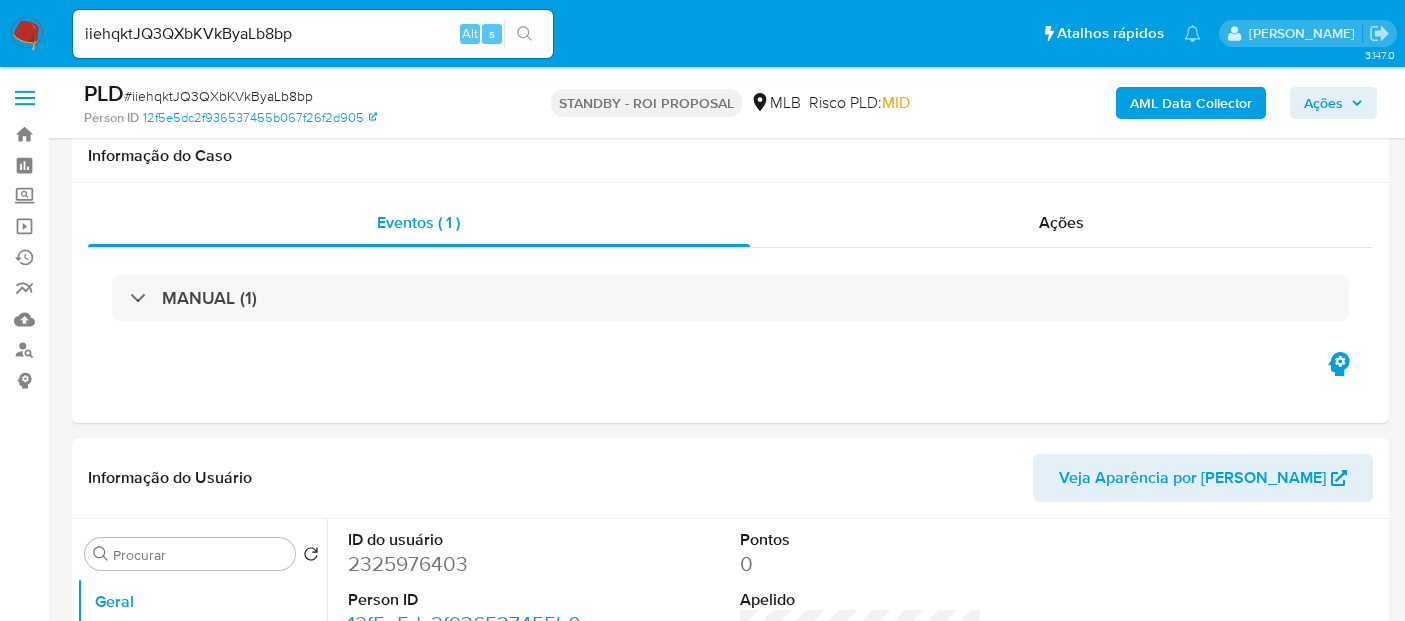 scroll, scrollTop: 333, scrollLeft: 0, axis: vertical 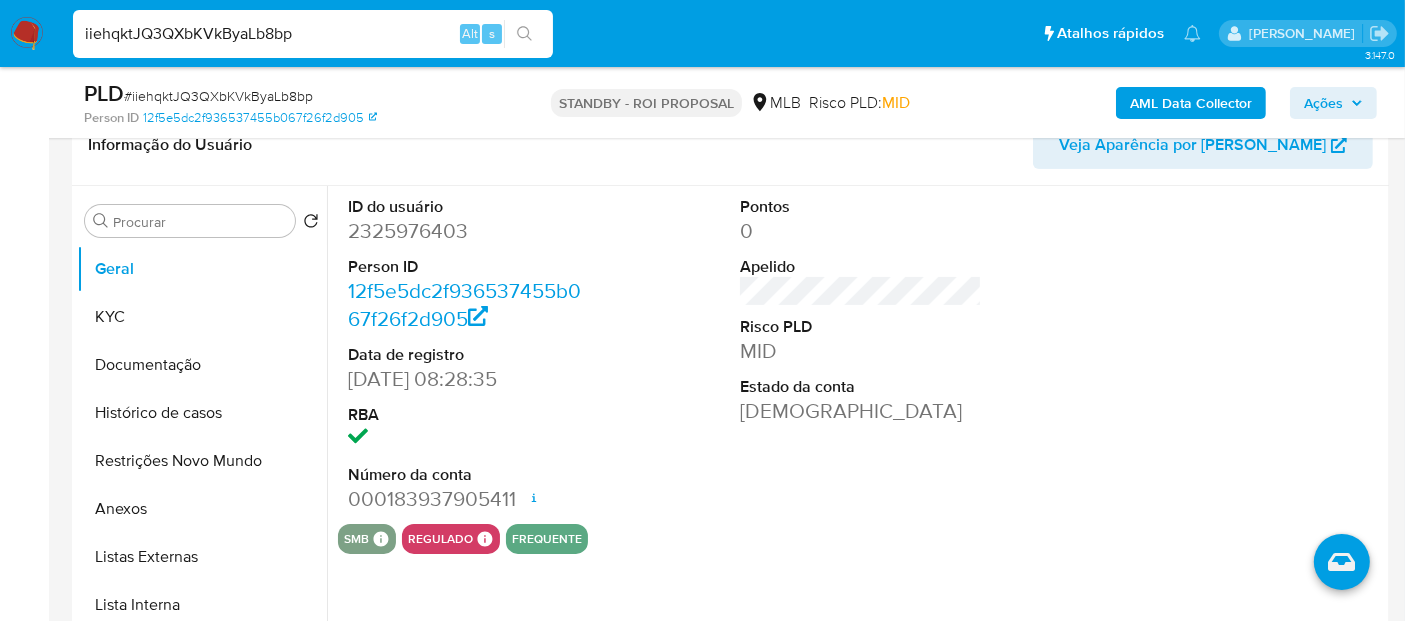 drag, startPoint x: 337, startPoint y: 40, endPoint x: 0, endPoint y: 12, distance: 338.1612 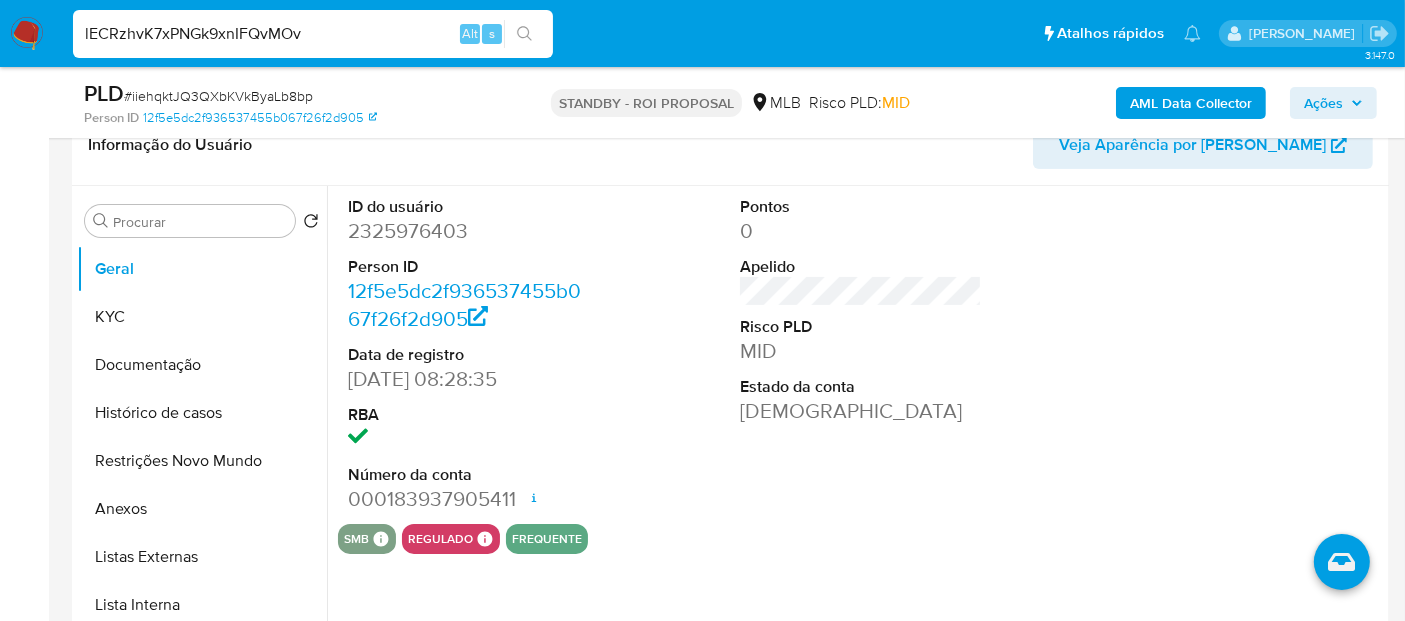 type on "lECRzhvK7xPNGk9xnIFQvMOv" 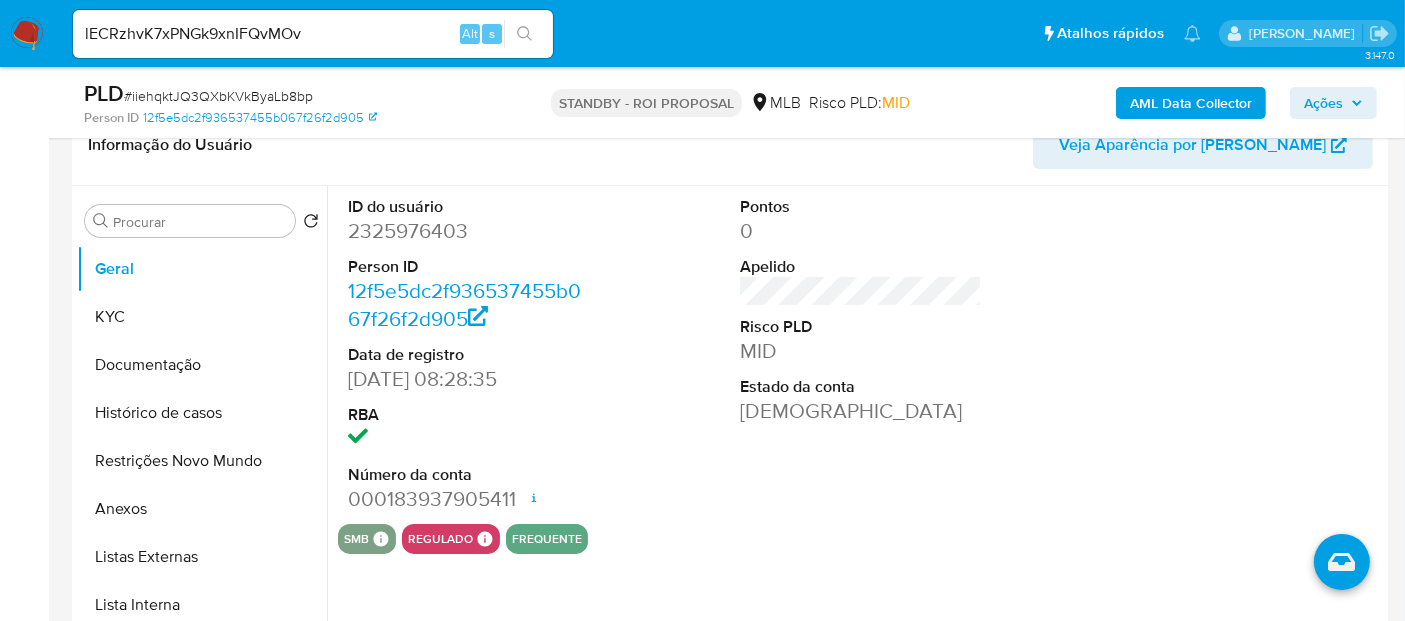 click 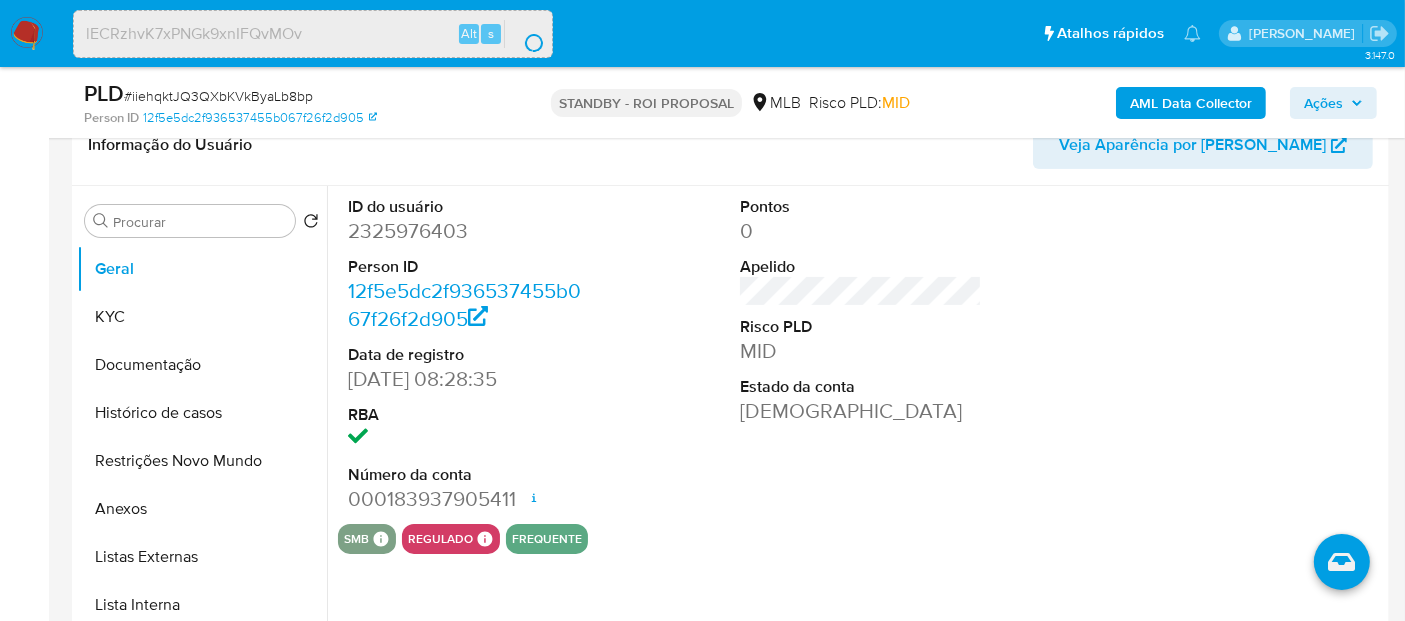 scroll, scrollTop: 0, scrollLeft: 0, axis: both 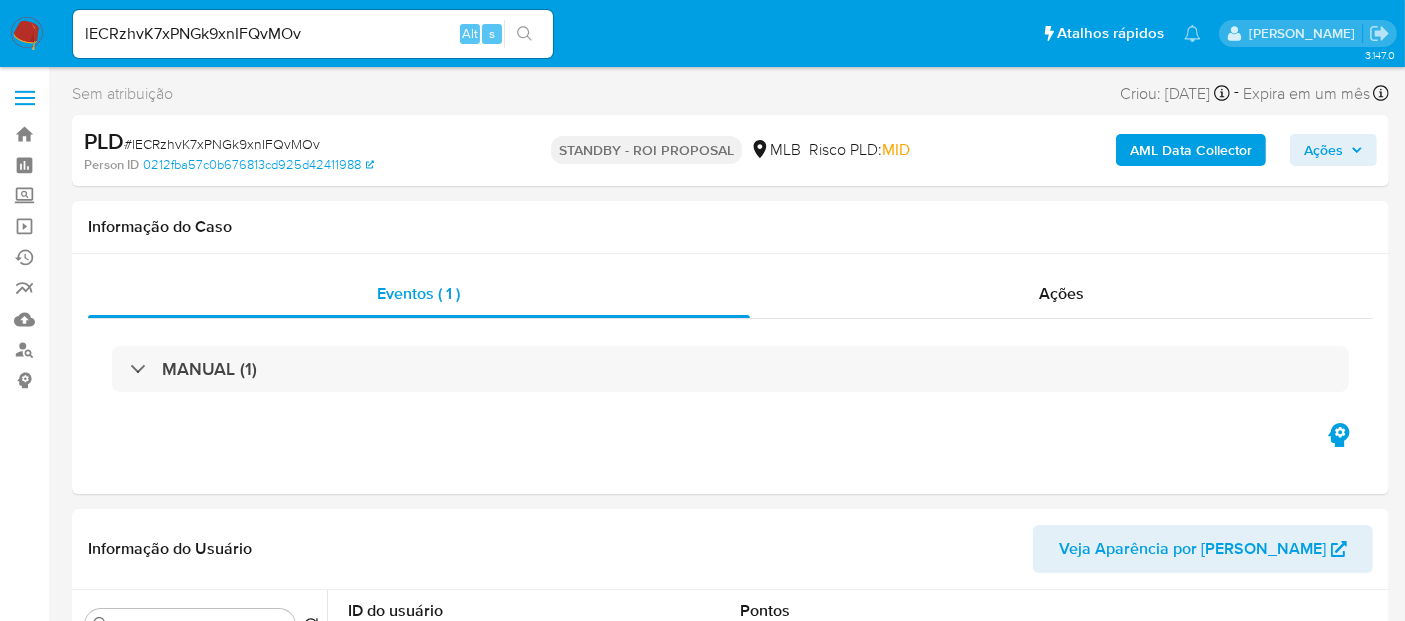 select on "10" 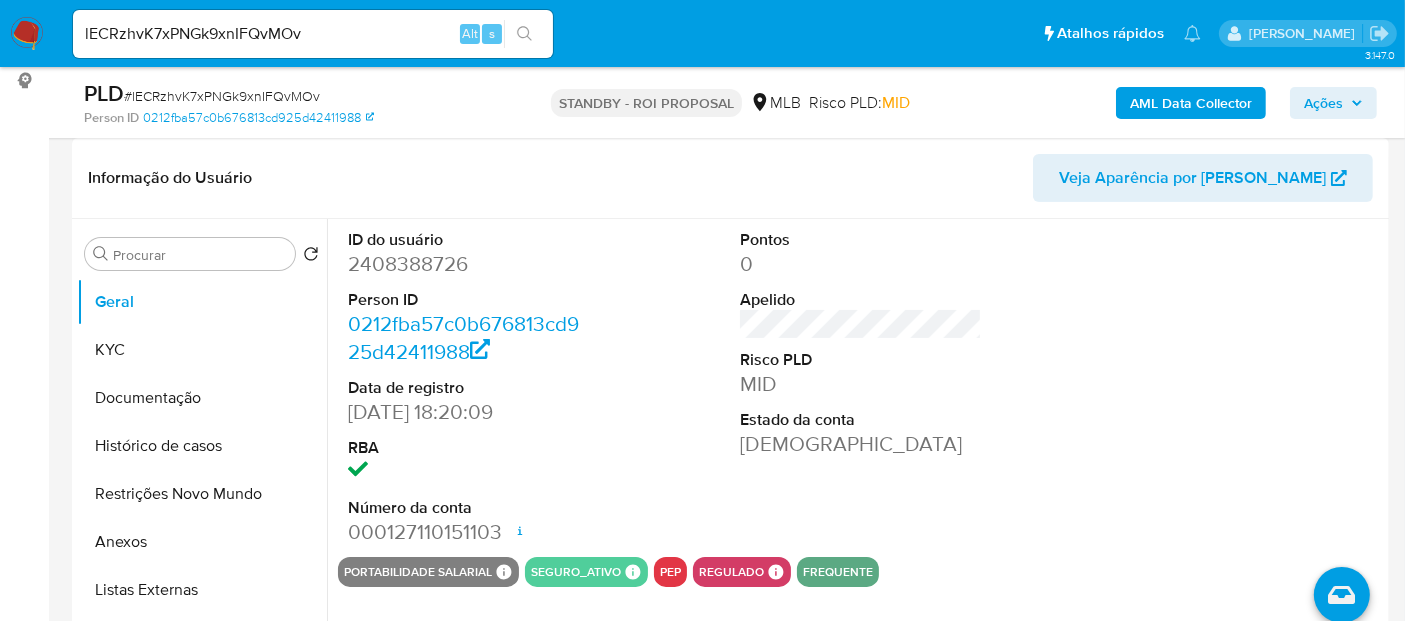 scroll, scrollTop: 333, scrollLeft: 0, axis: vertical 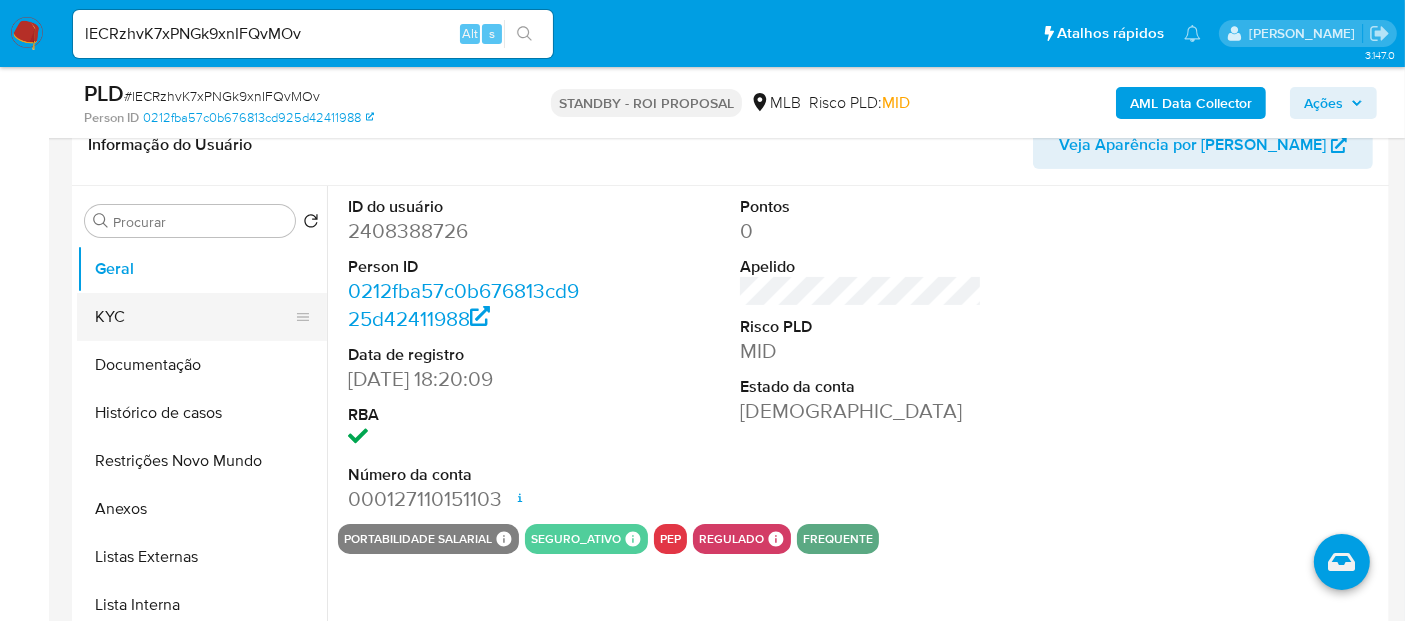 click on "KYC" at bounding box center (194, 317) 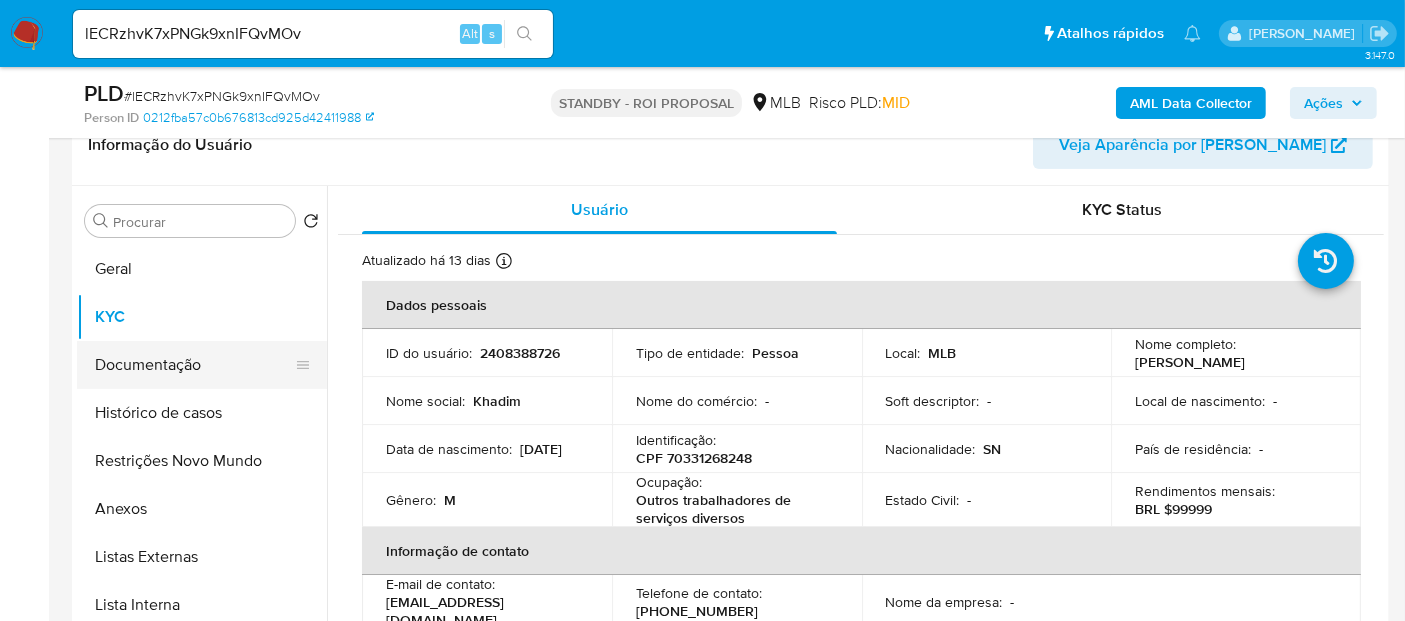 click on "Documentação" at bounding box center [194, 365] 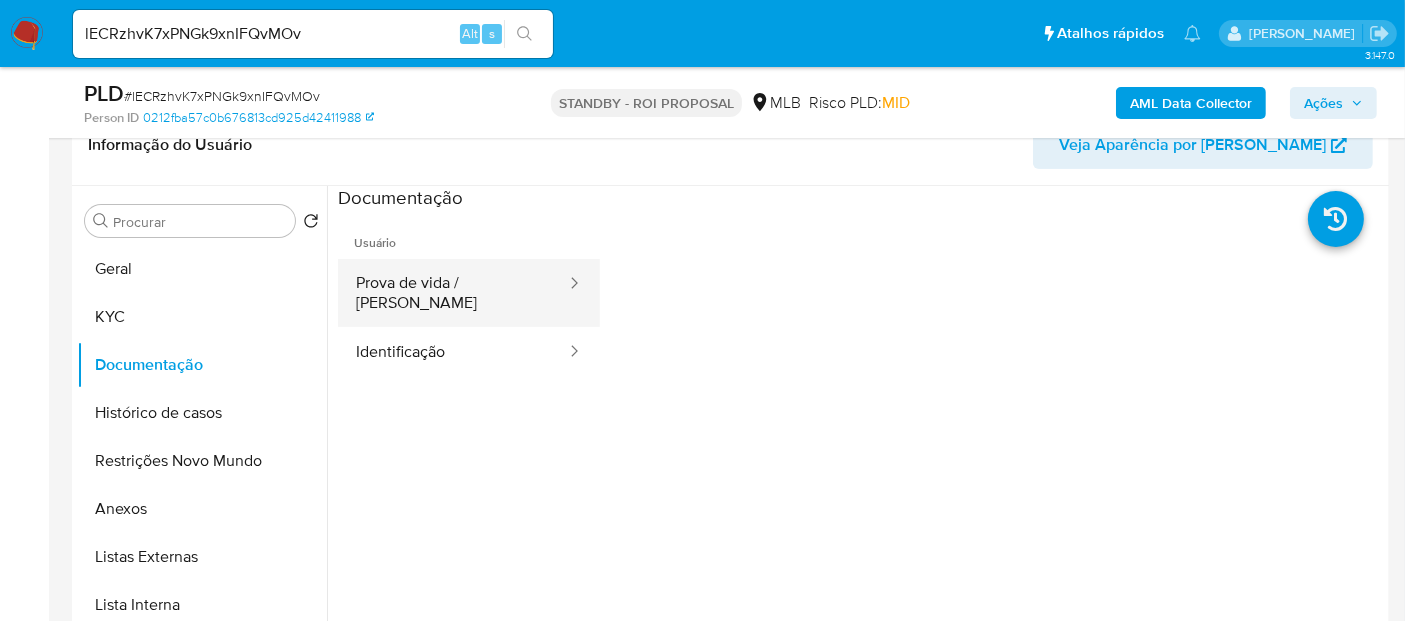 click on "Prova de vida / [PERSON_NAME]" at bounding box center (453, 293) 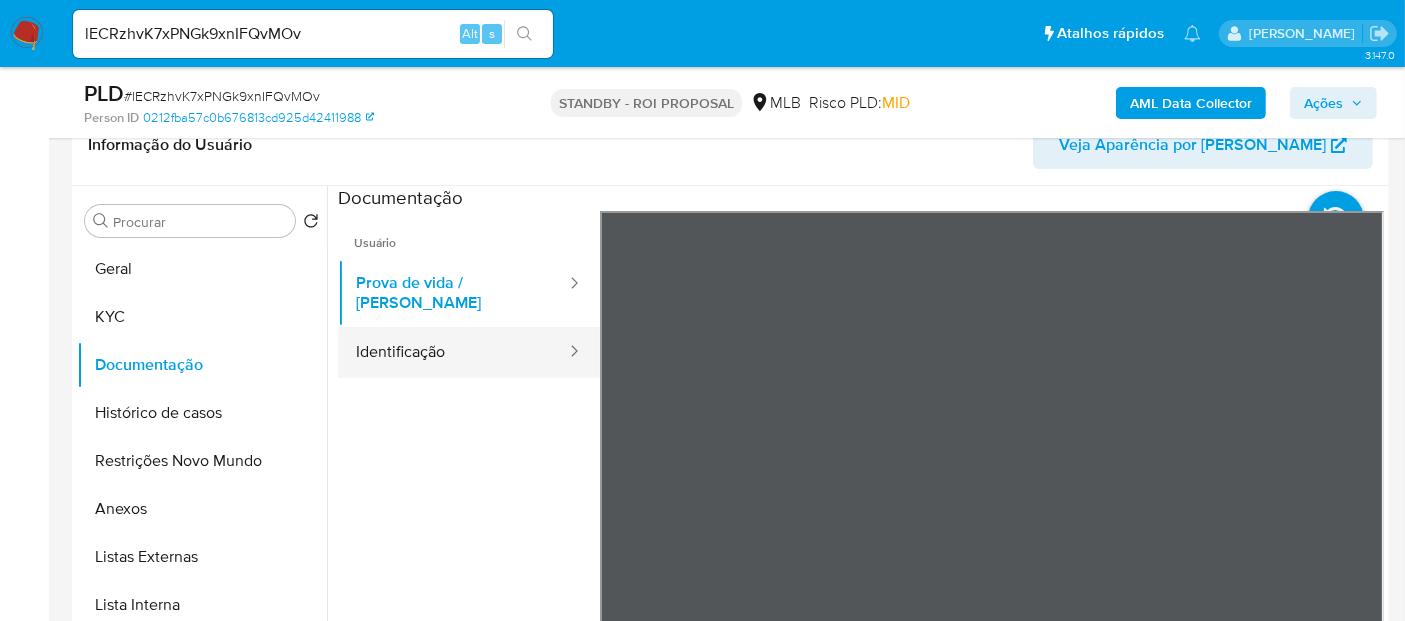 click on "Identificação" at bounding box center (453, 352) 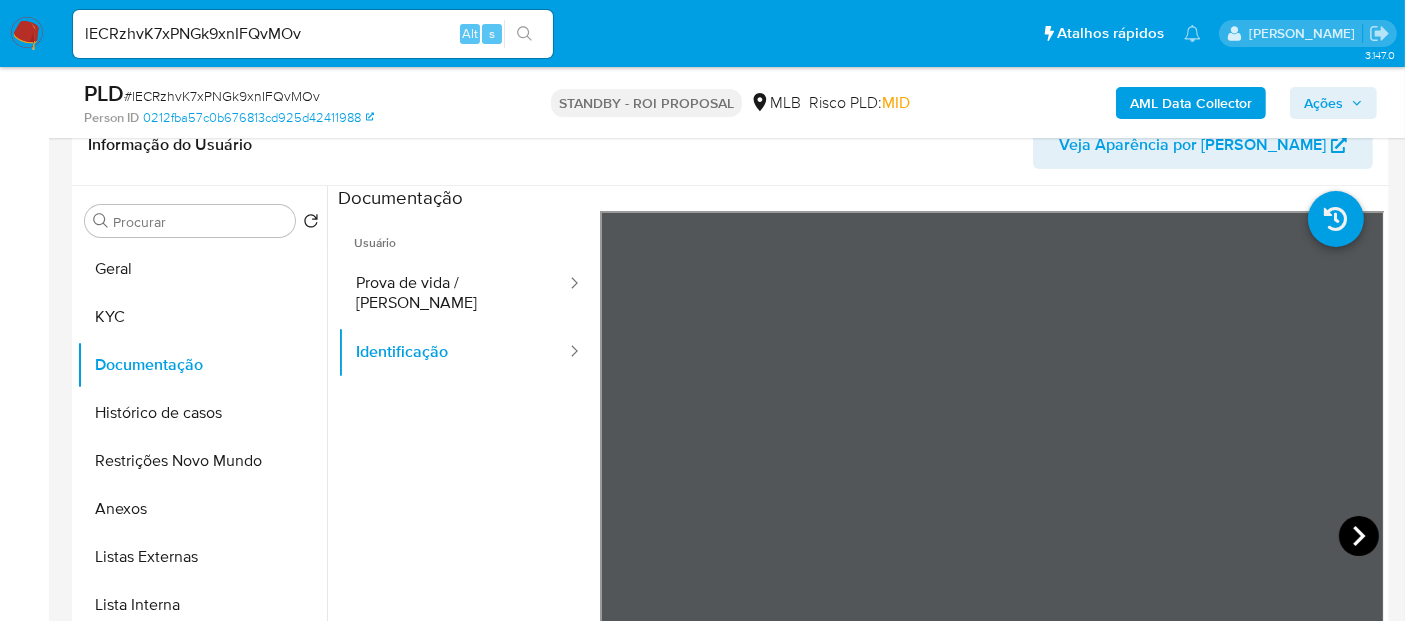 click 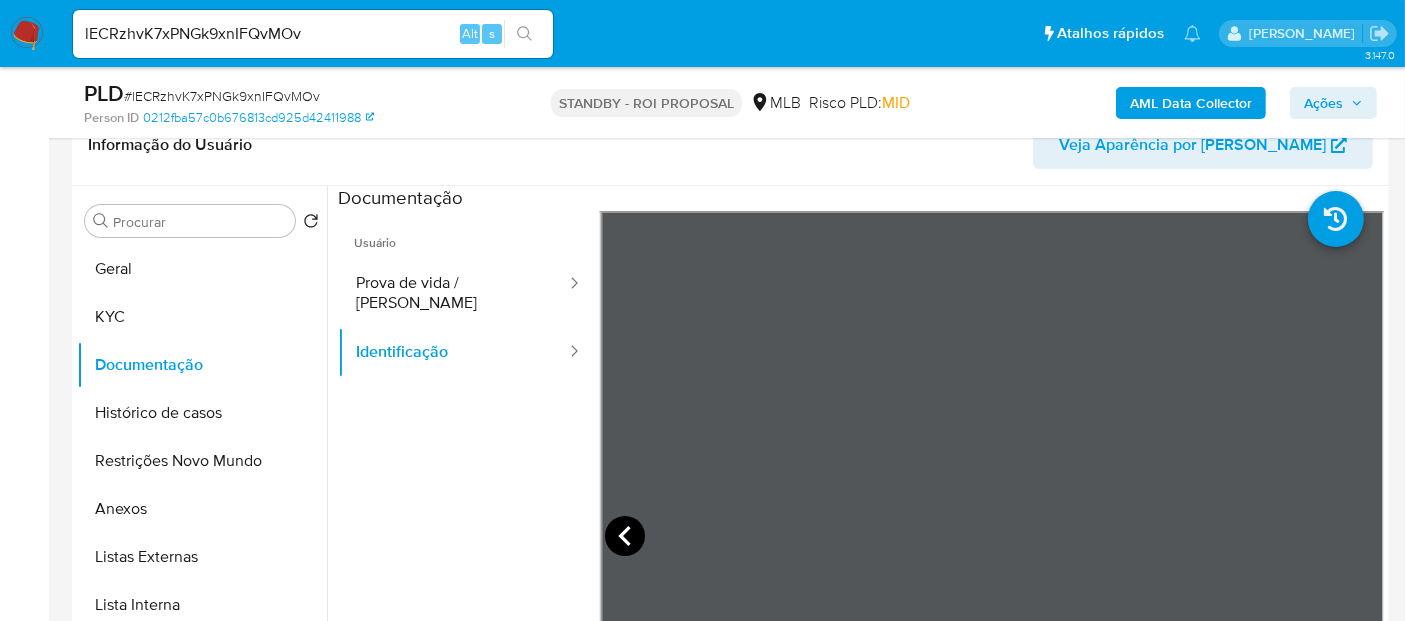 click 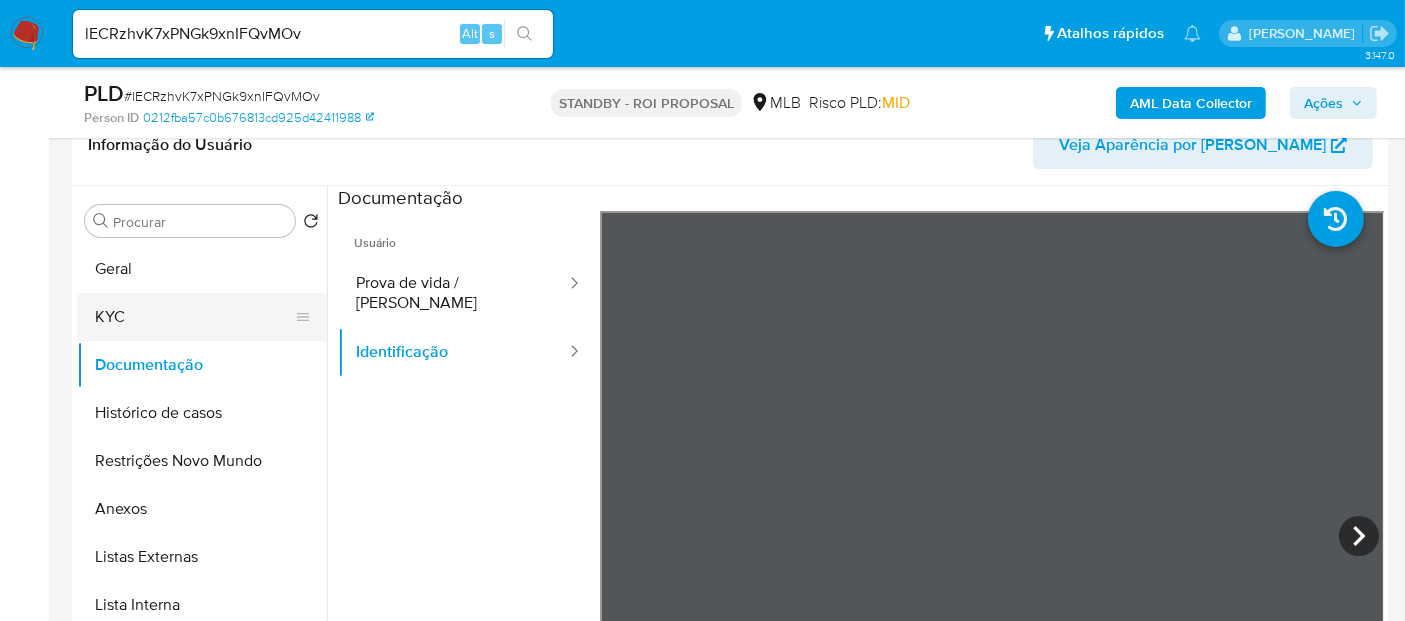 click on "KYC" at bounding box center [194, 317] 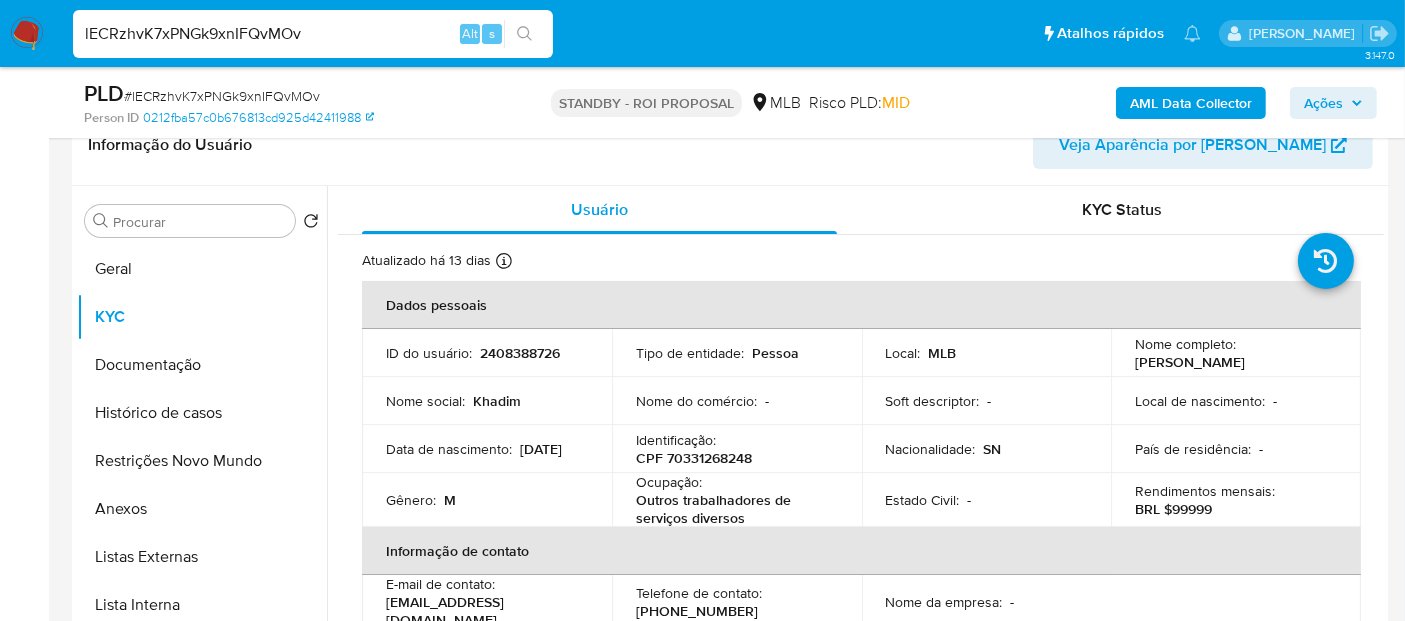 drag, startPoint x: 356, startPoint y: 37, endPoint x: 0, endPoint y: 84, distance: 359.0891 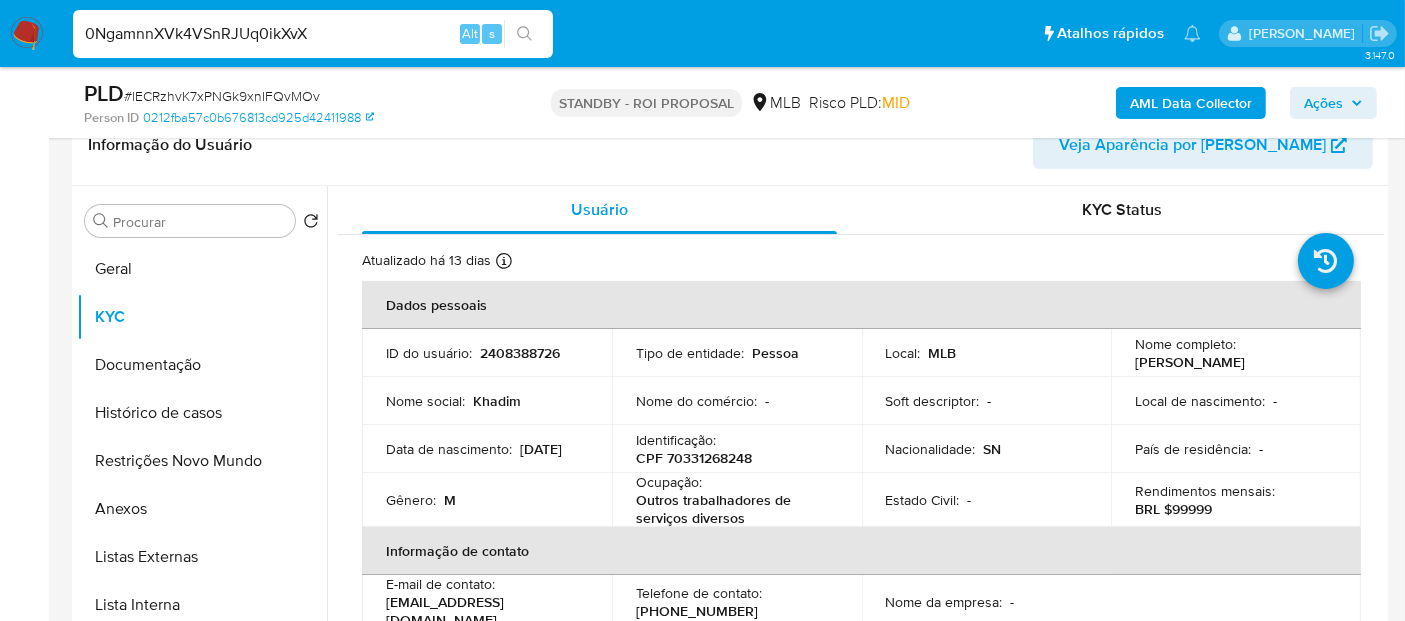 type on "0NgamnnXVk4VSnRJUq0ikXvX" 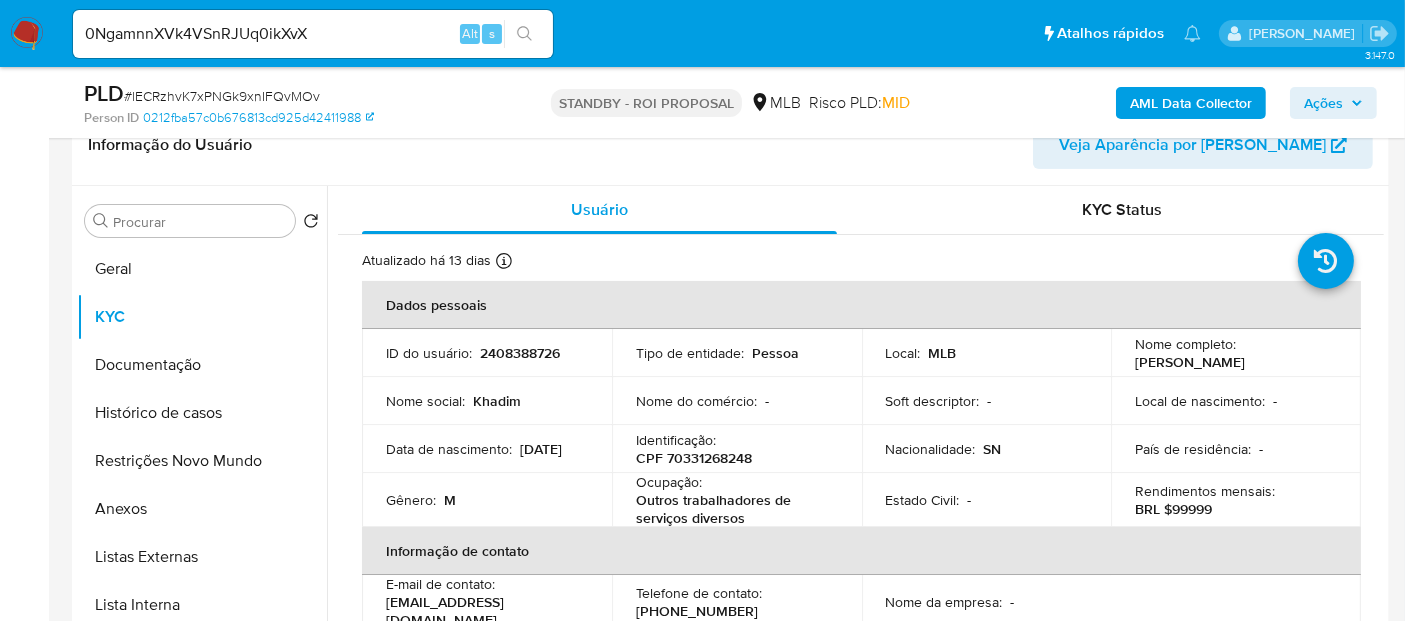 scroll, scrollTop: 0, scrollLeft: 0, axis: both 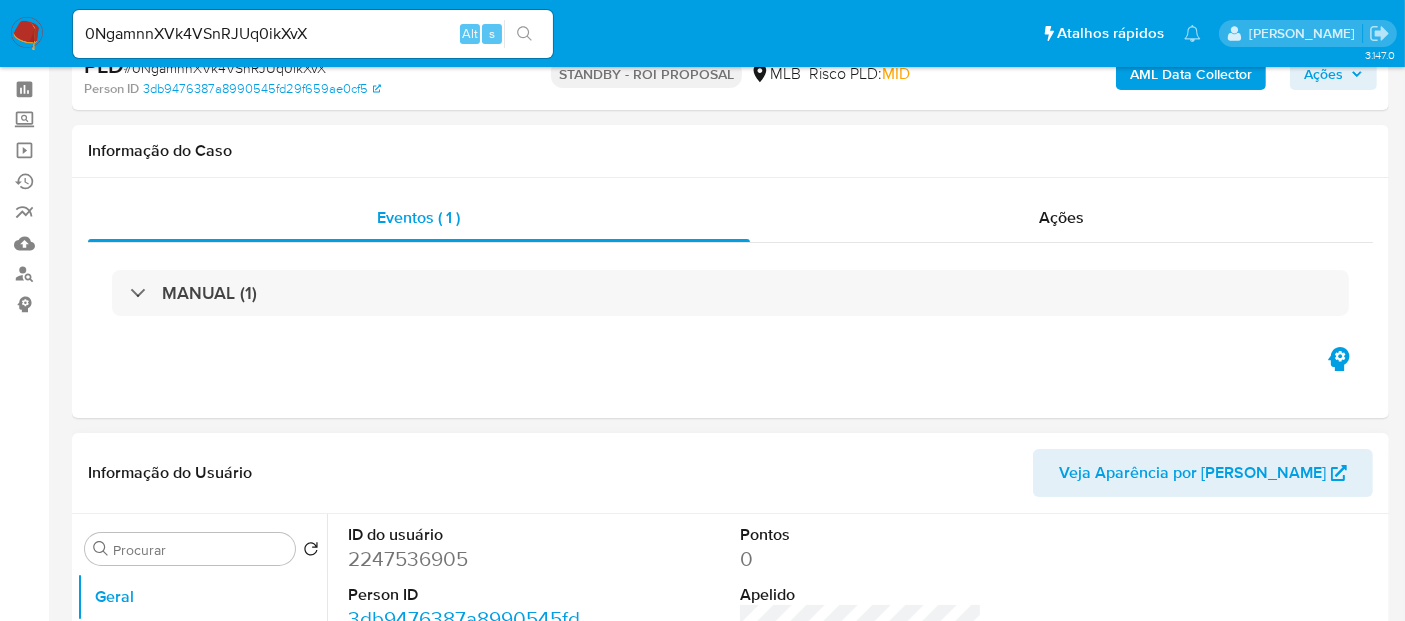 select on "10" 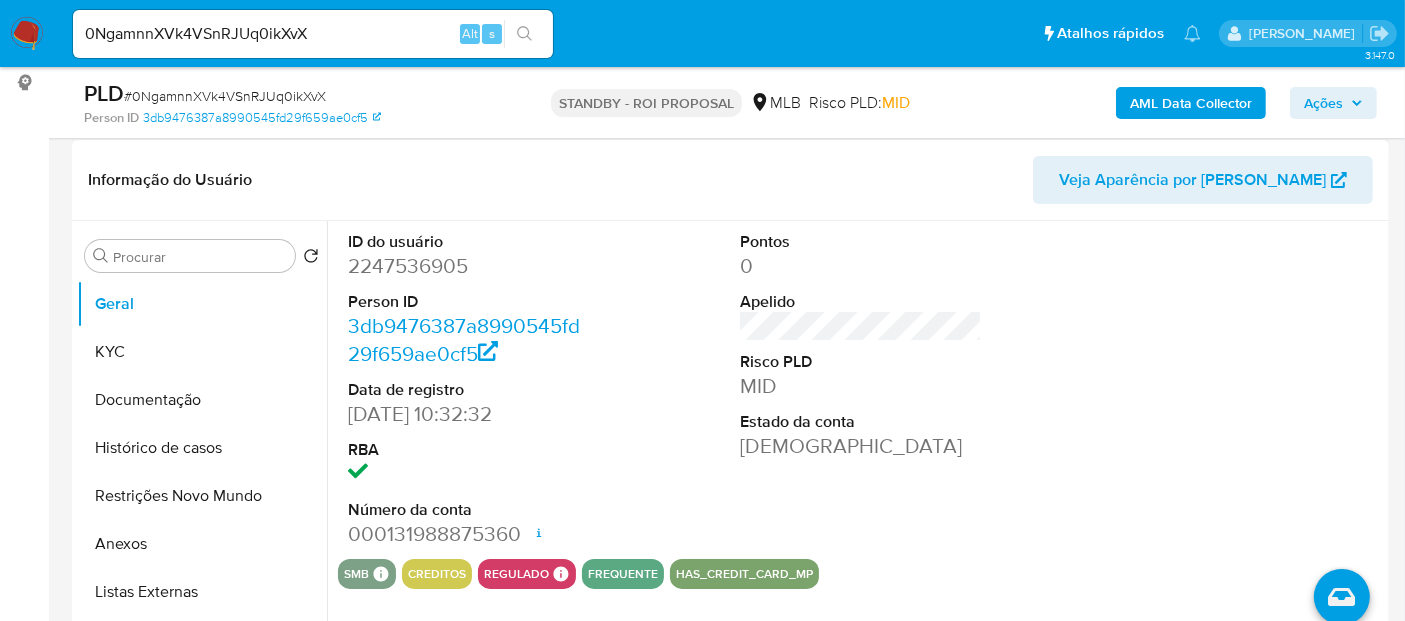 scroll, scrollTop: 333, scrollLeft: 0, axis: vertical 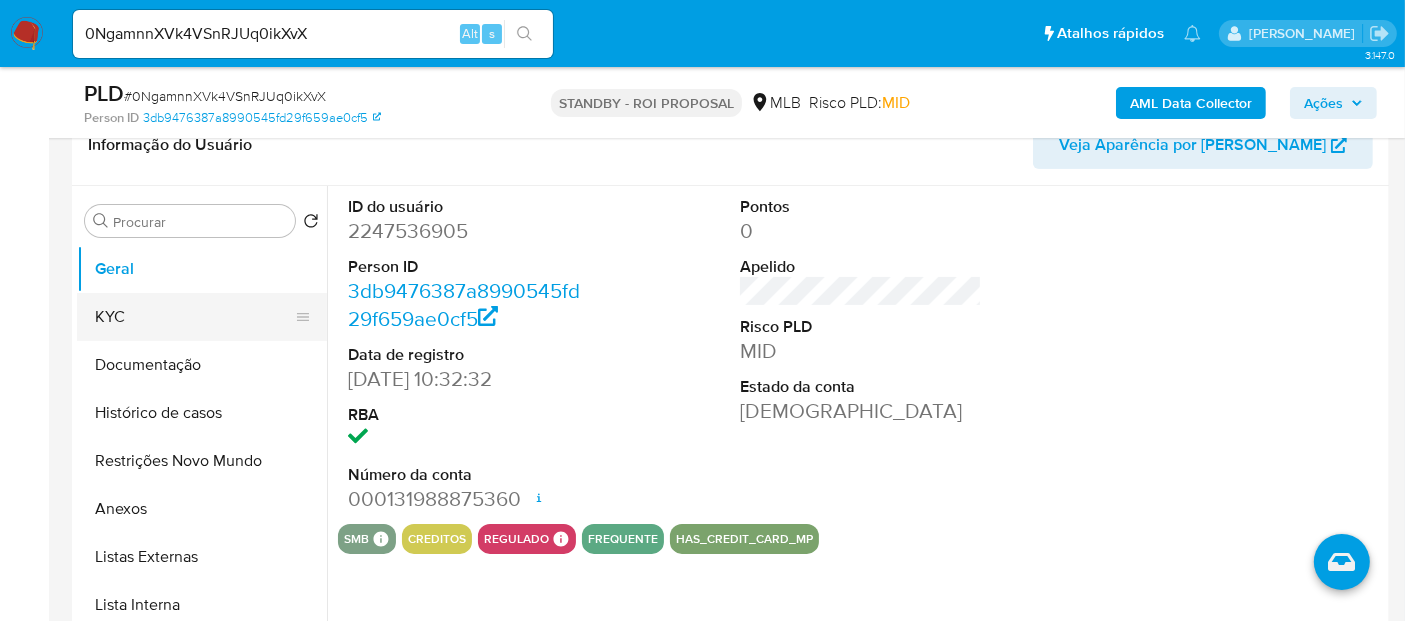 click on "KYC" at bounding box center (194, 317) 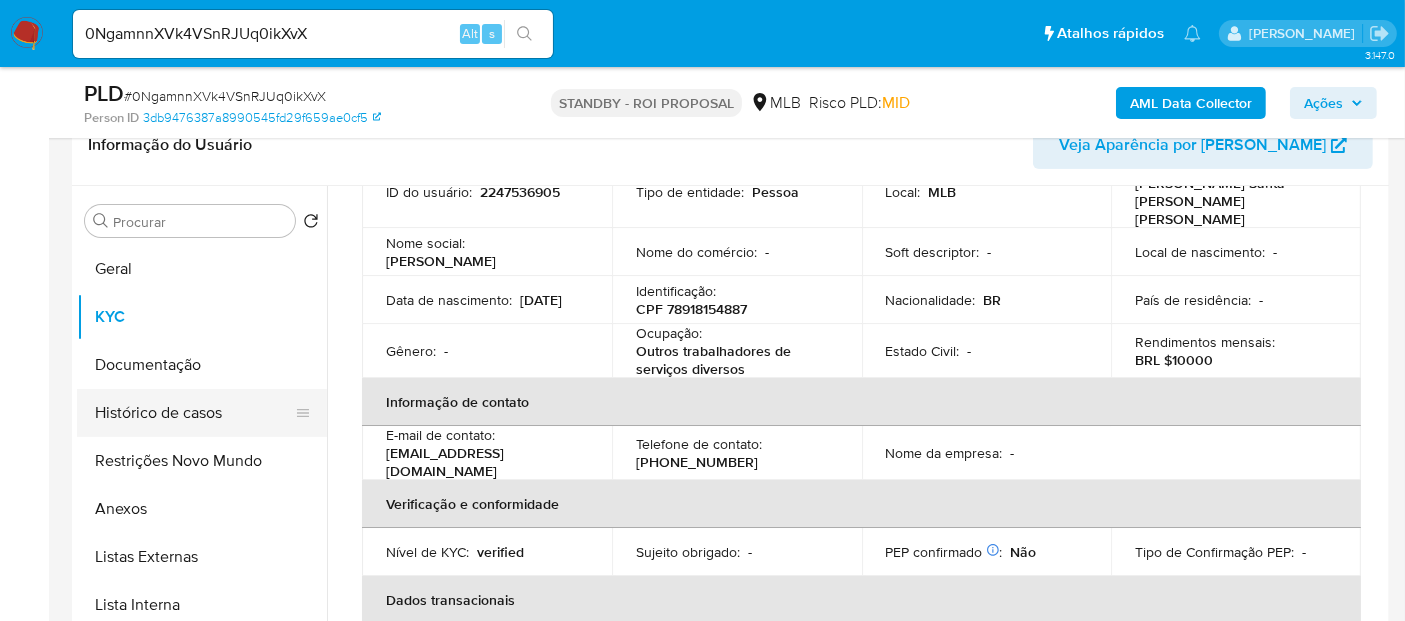 scroll, scrollTop: 111, scrollLeft: 0, axis: vertical 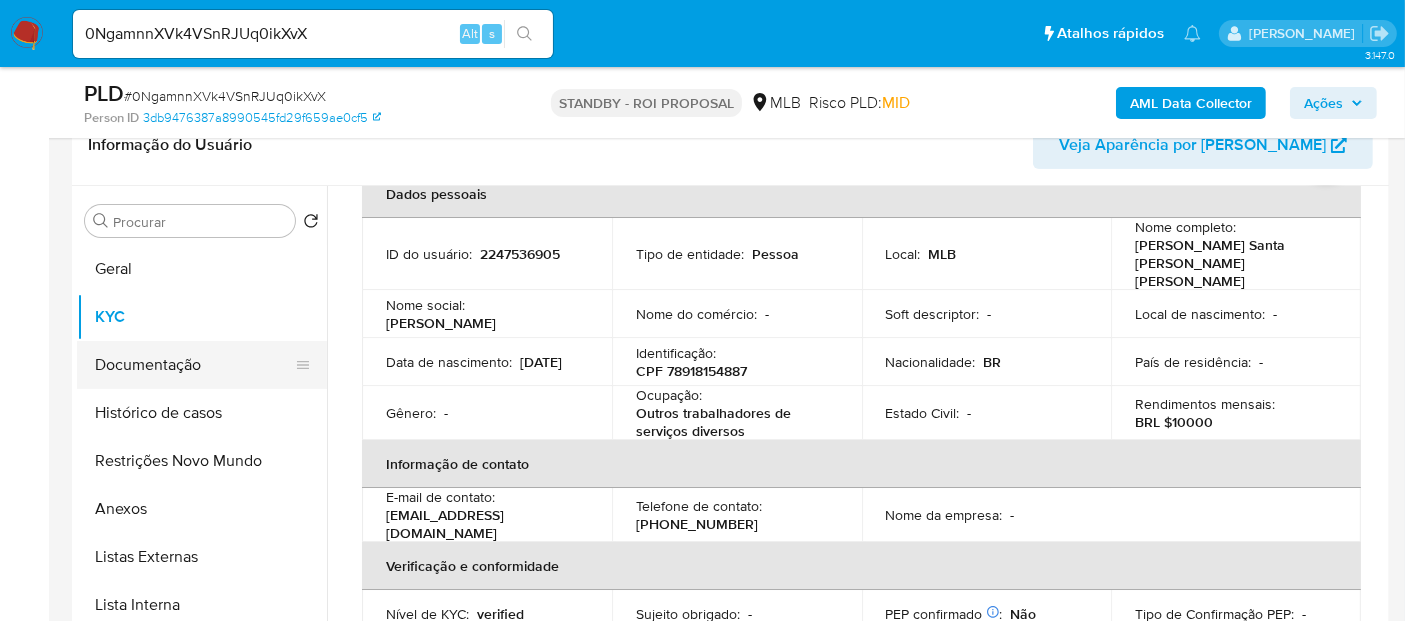 drag, startPoint x: 140, startPoint y: 359, endPoint x: 268, endPoint y: 358, distance: 128.0039 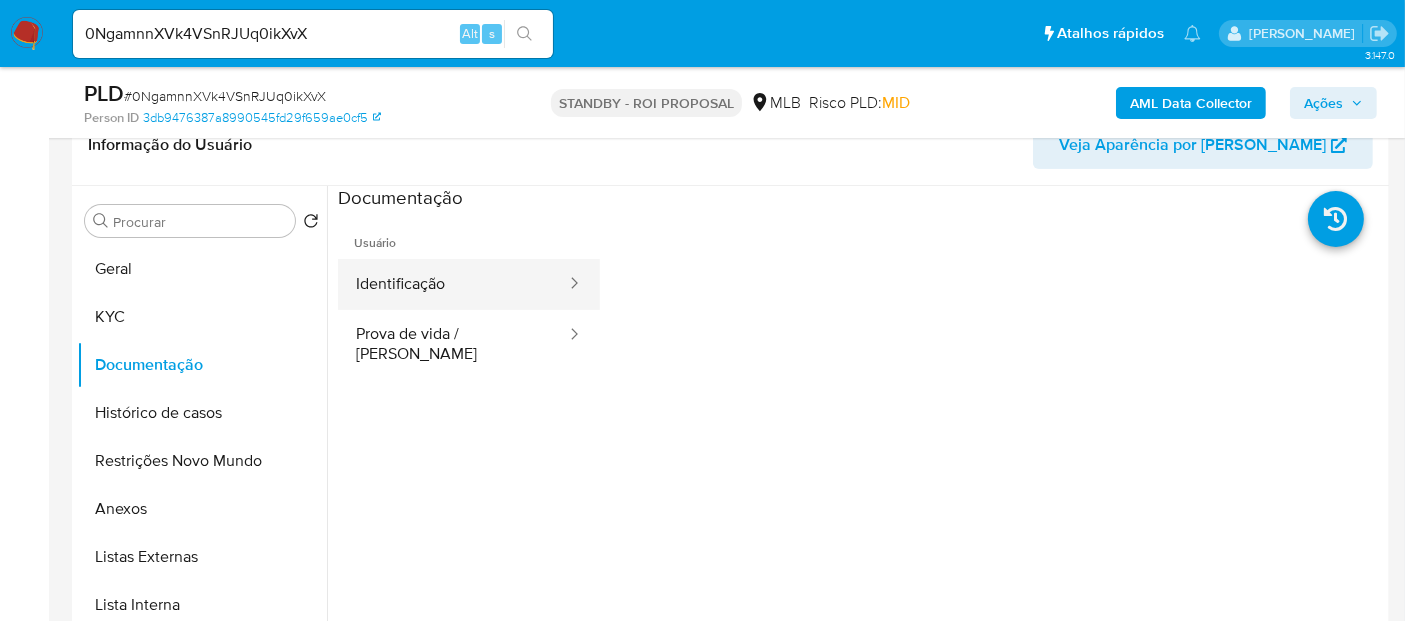 drag, startPoint x: 448, startPoint y: 278, endPoint x: 557, endPoint y: 284, distance: 109.165016 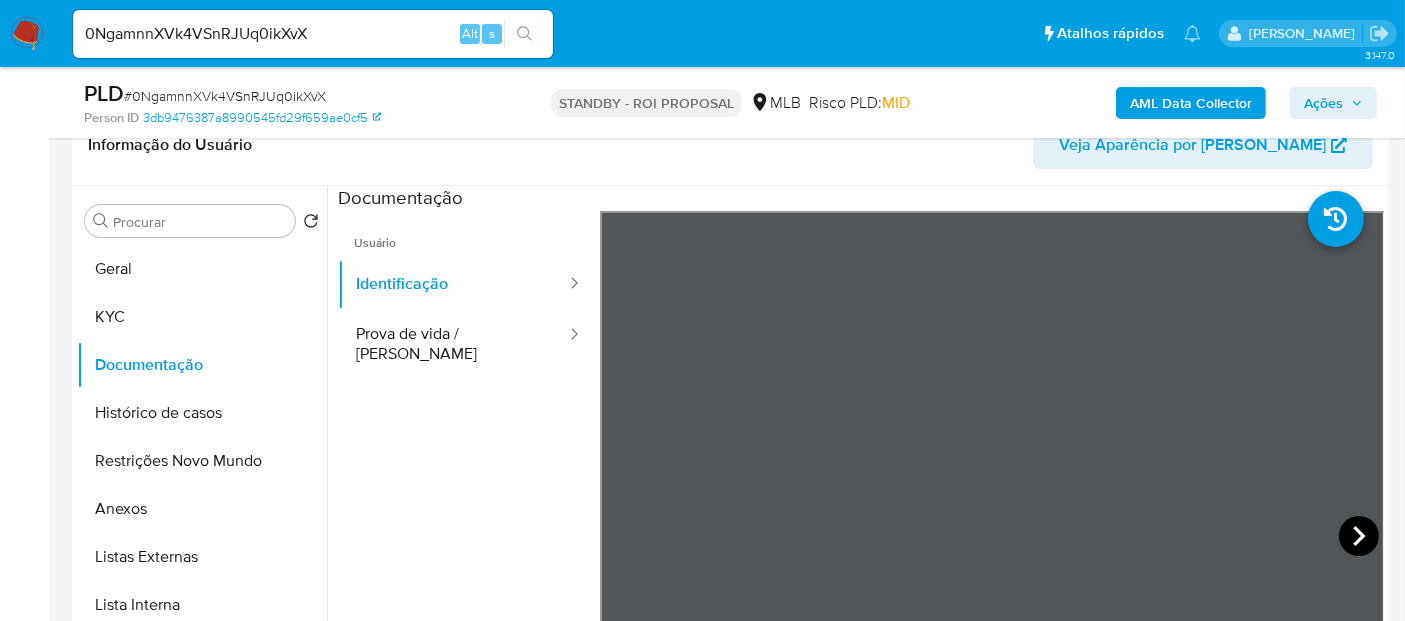 click 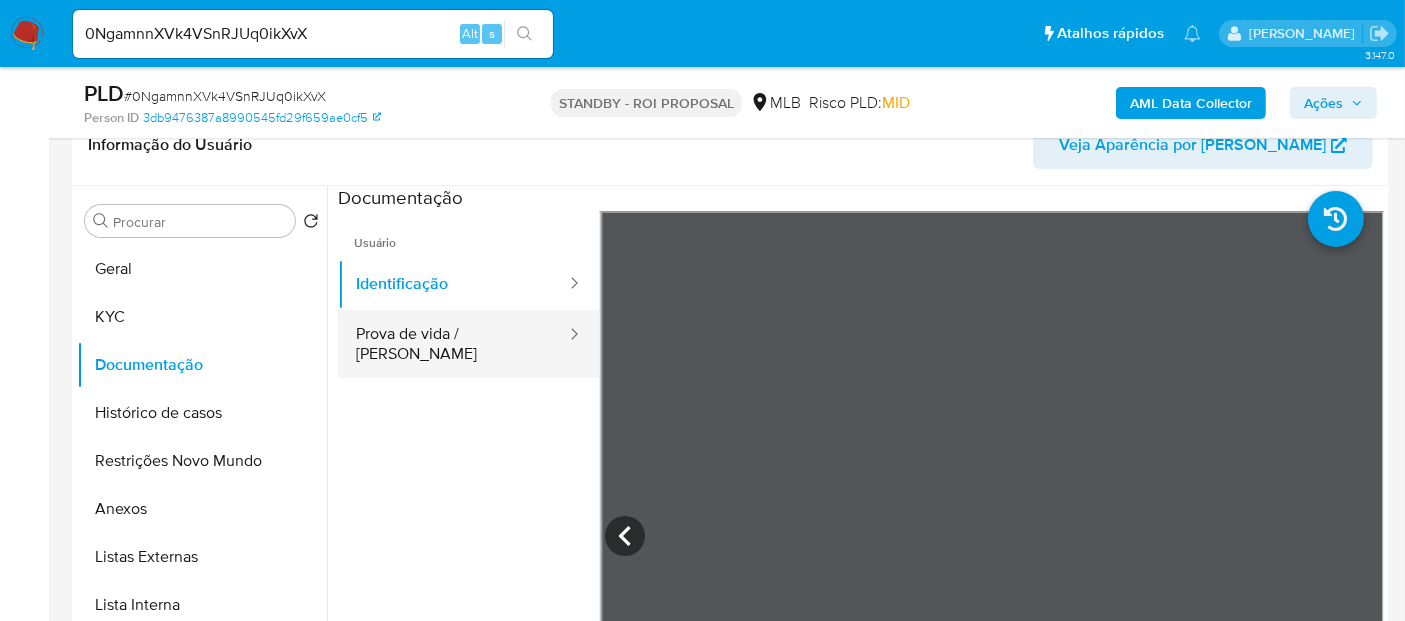 drag, startPoint x: 418, startPoint y: 330, endPoint x: 551, endPoint y: 330, distance: 133 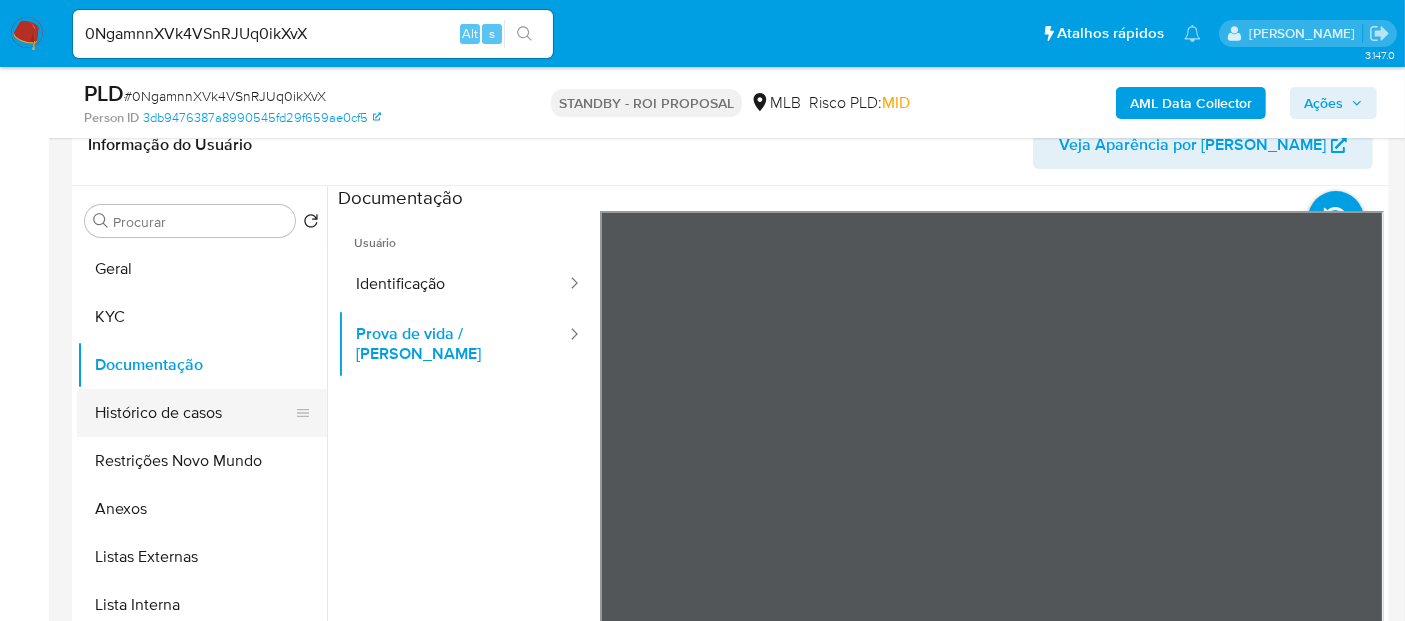 click on "Histórico de casos" at bounding box center (194, 413) 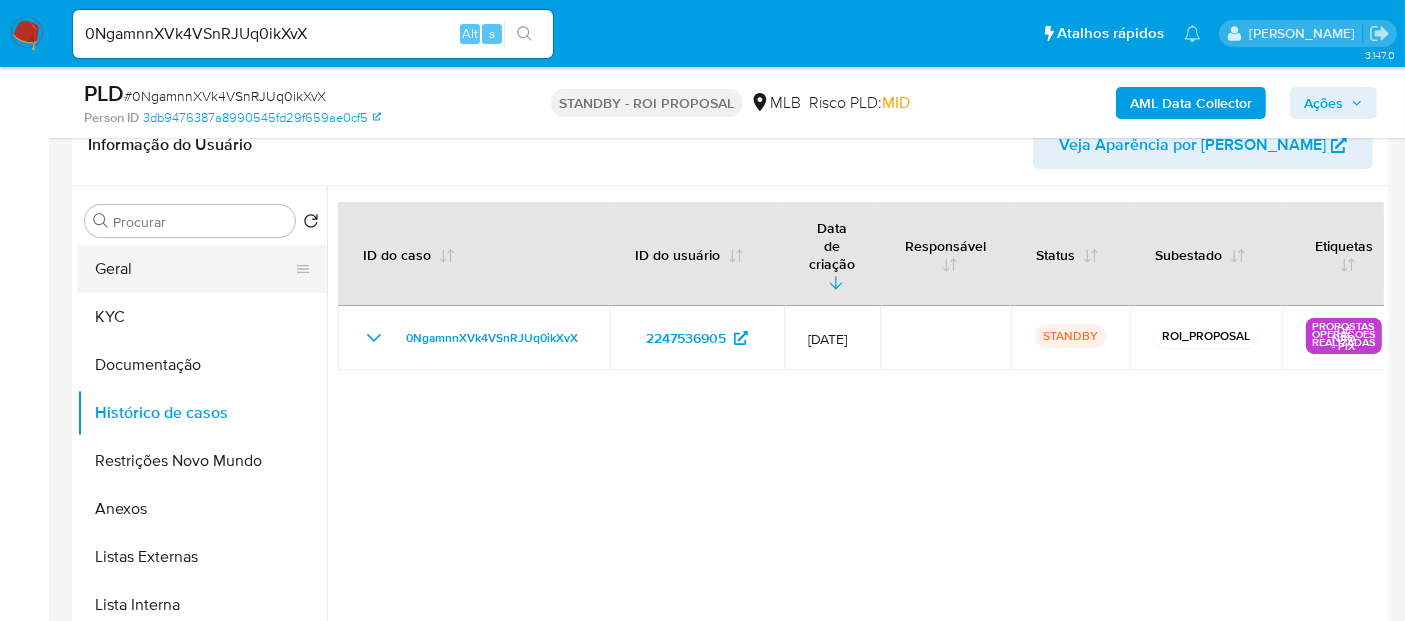 click on "Geral" at bounding box center [194, 269] 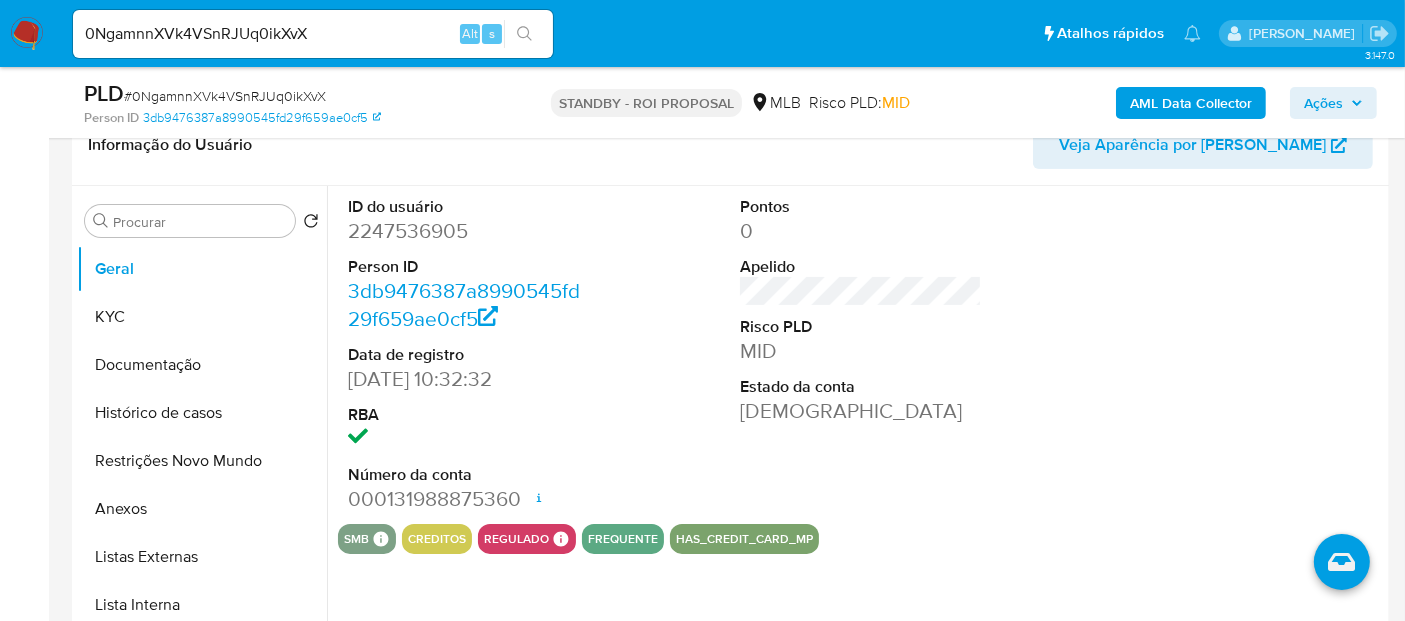 scroll, scrollTop: 444, scrollLeft: 0, axis: vertical 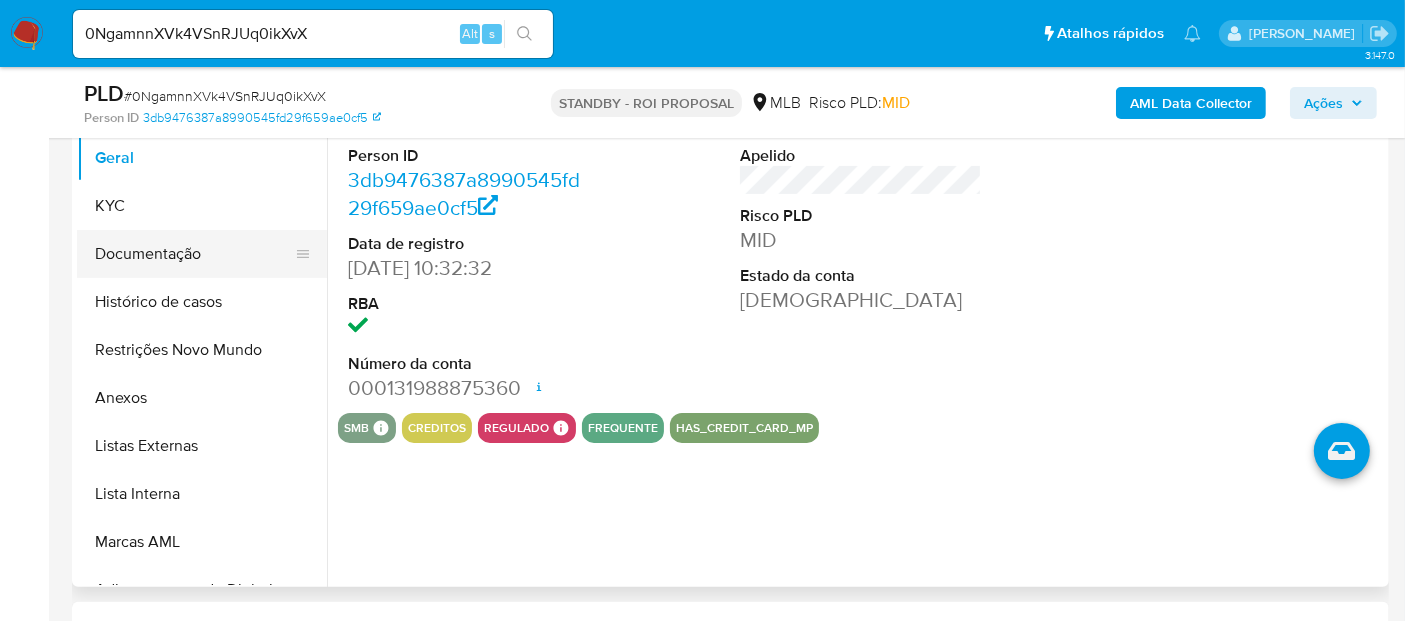 click on "Documentação" at bounding box center [194, 254] 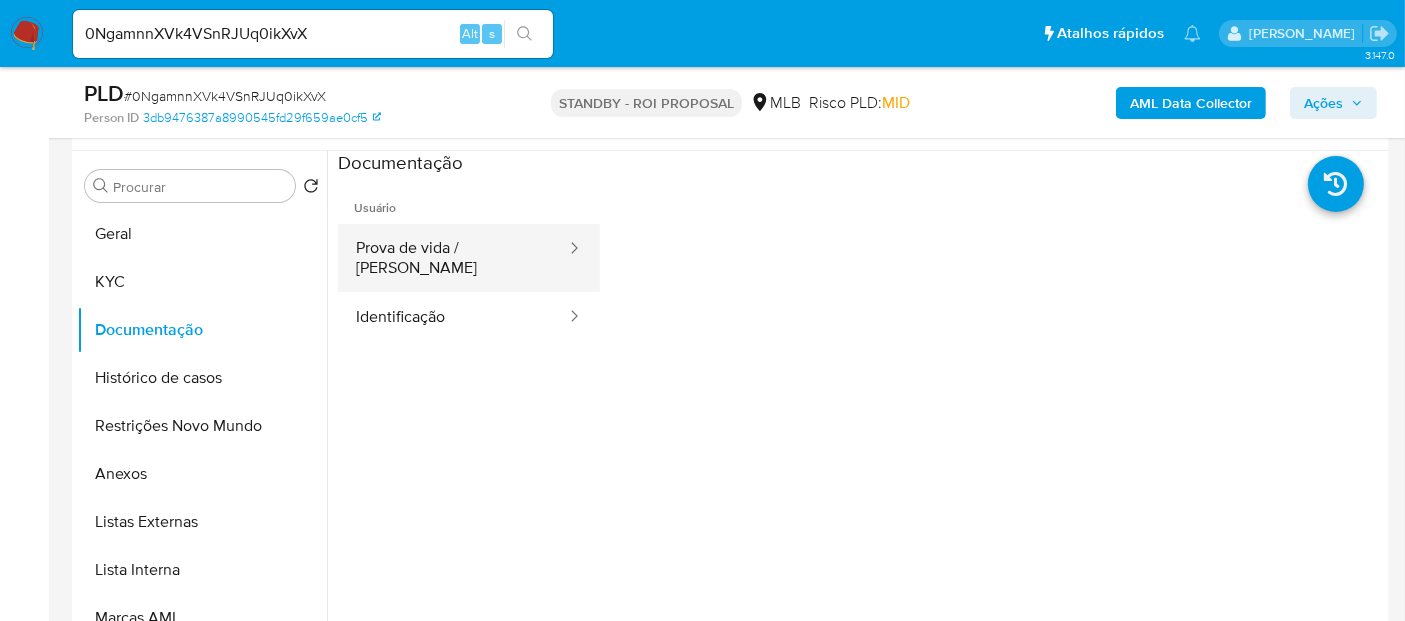 scroll, scrollTop: 333, scrollLeft: 0, axis: vertical 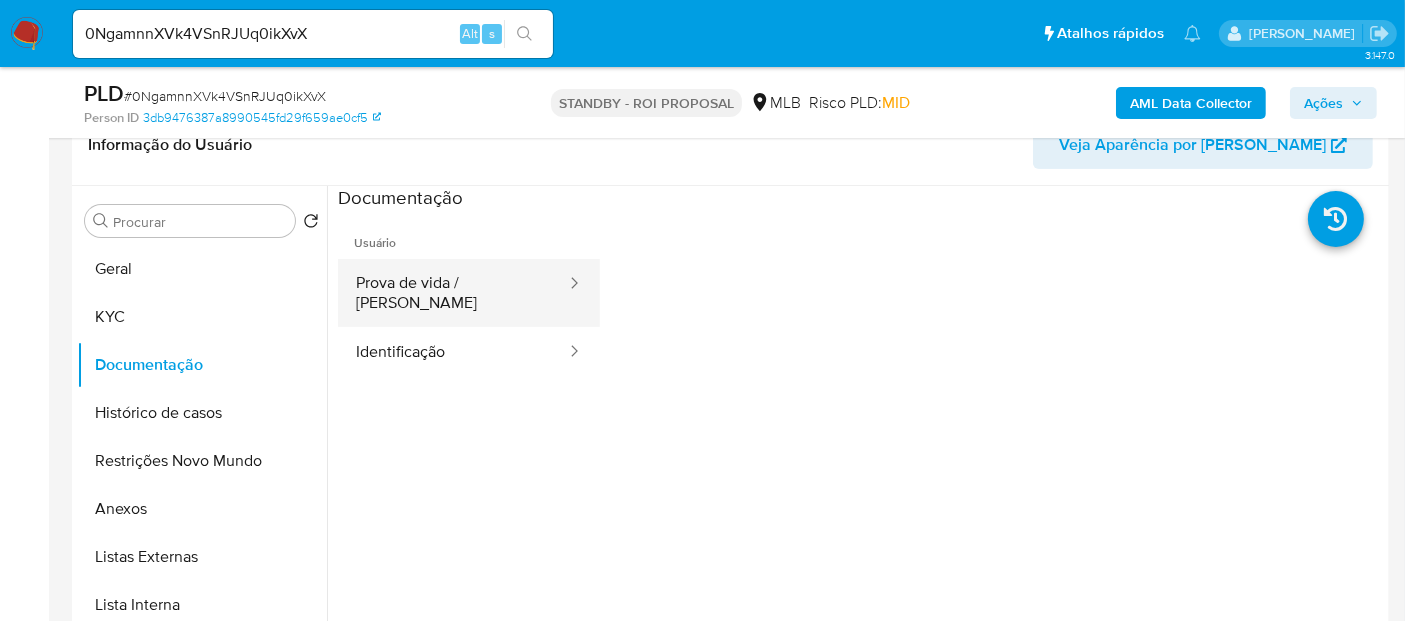 click on "Prova de vida / [PERSON_NAME]" at bounding box center [453, 293] 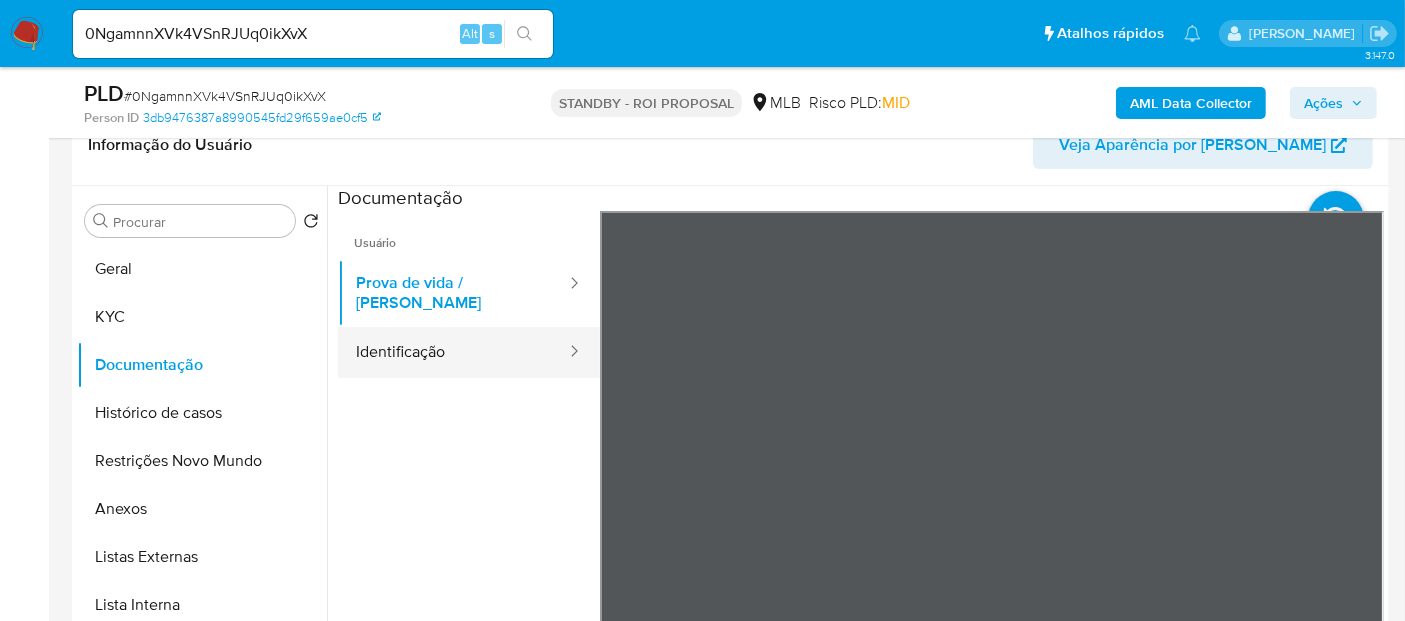 click on "Identificação" at bounding box center [453, 352] 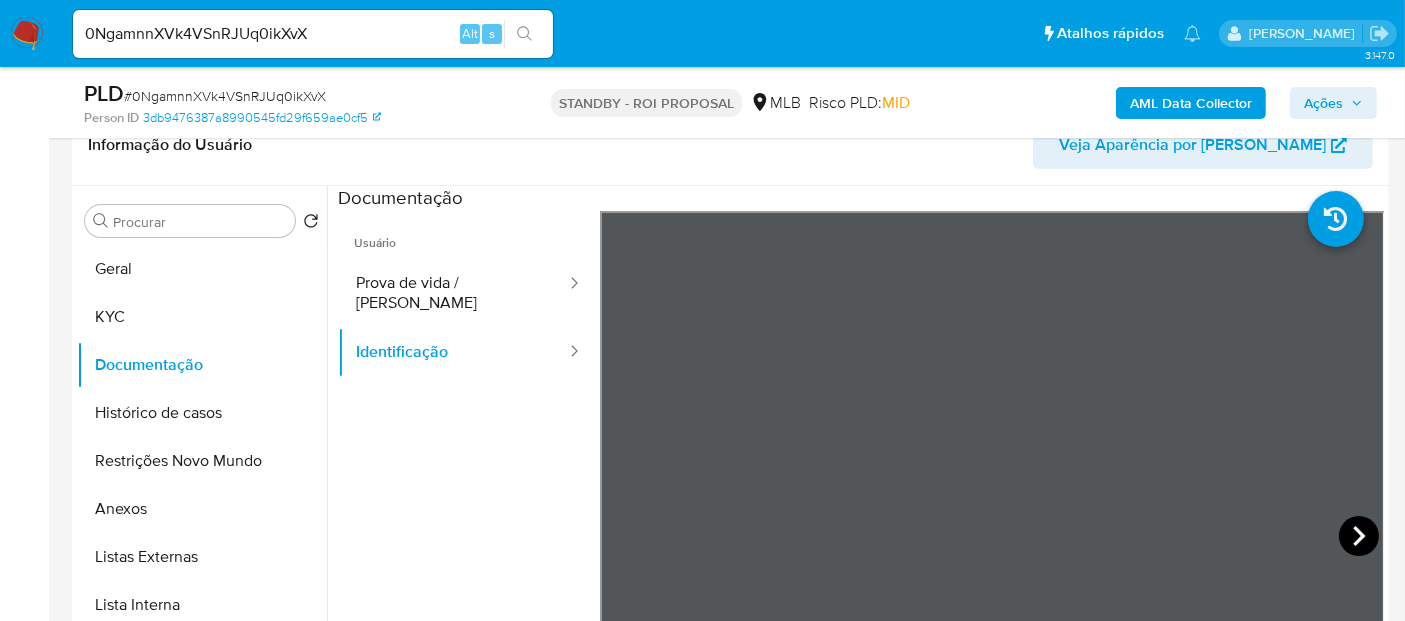 click 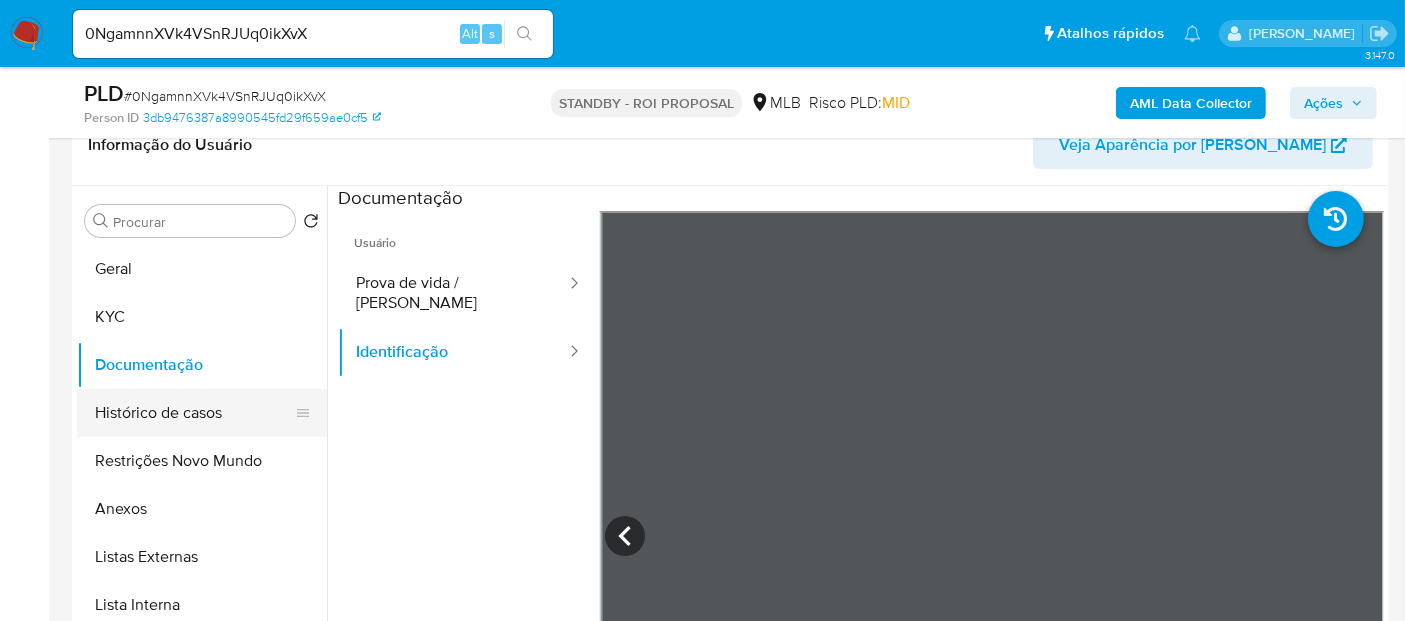 click on "Histórico de casos" at bounding box center (194, 413) 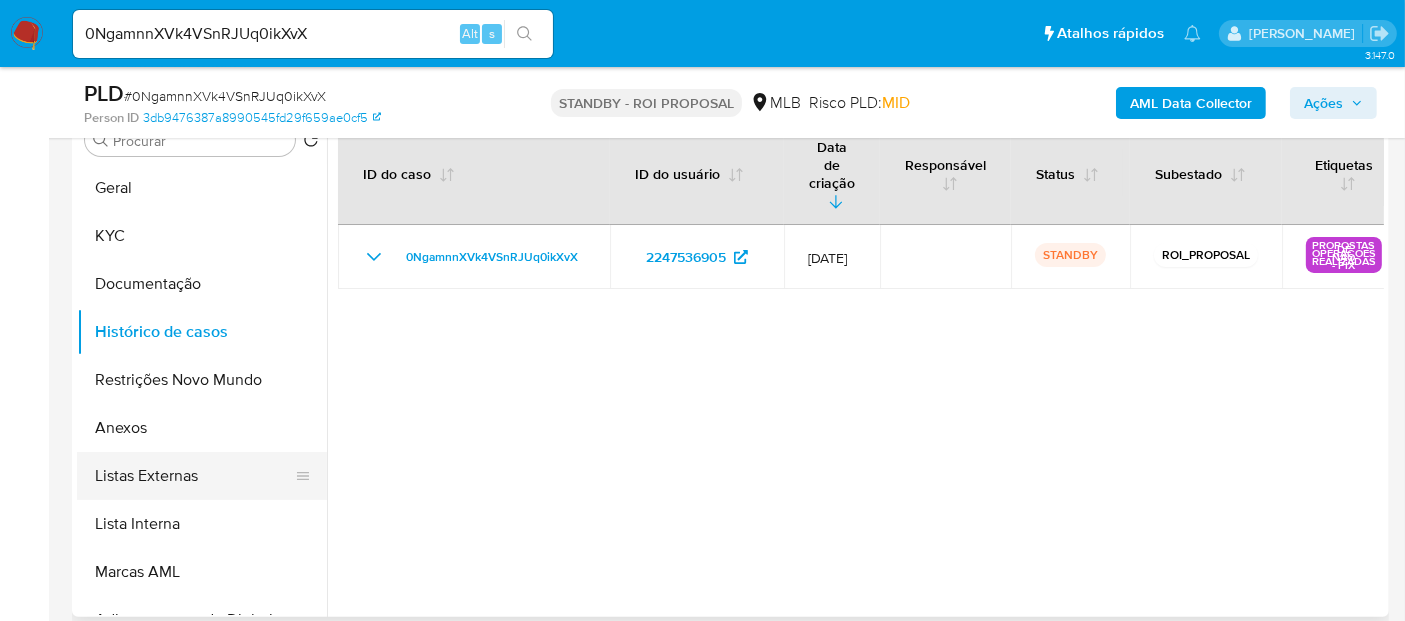 scroll, scrollTop: 444, scrollLeft: 0, axis: vertical 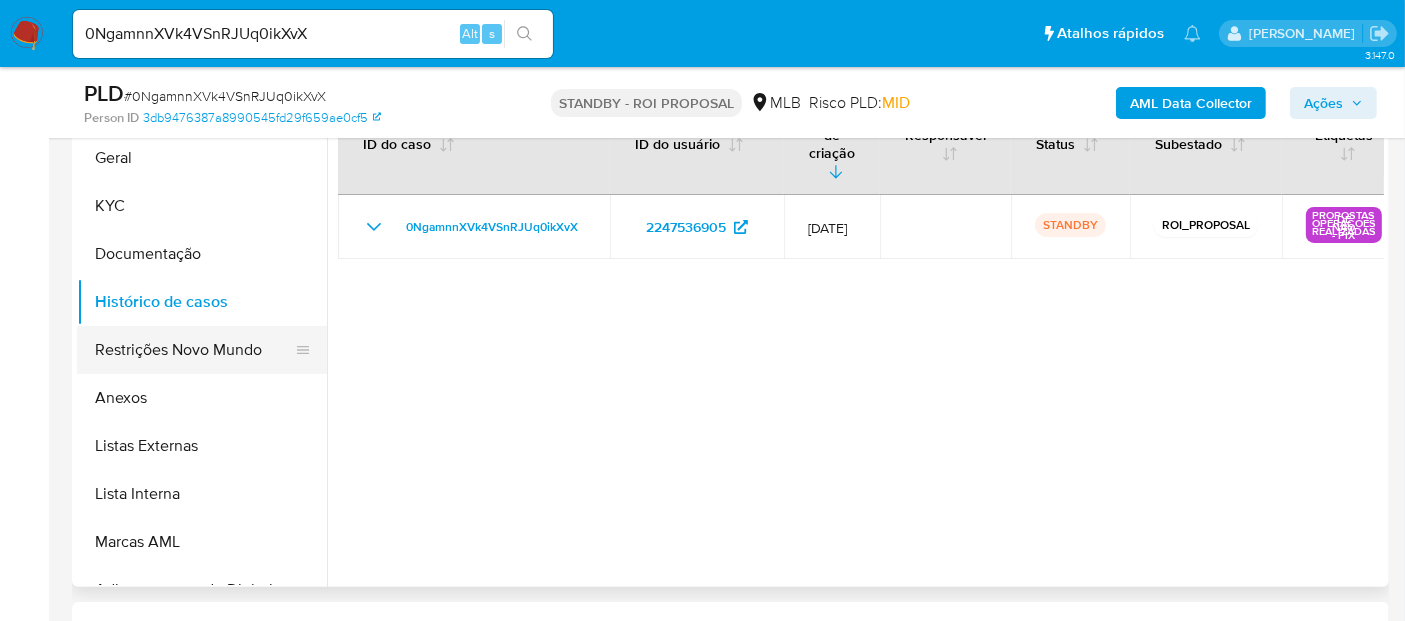 click on "Restrições Novo Mundo" at bounding box center (194, 350) 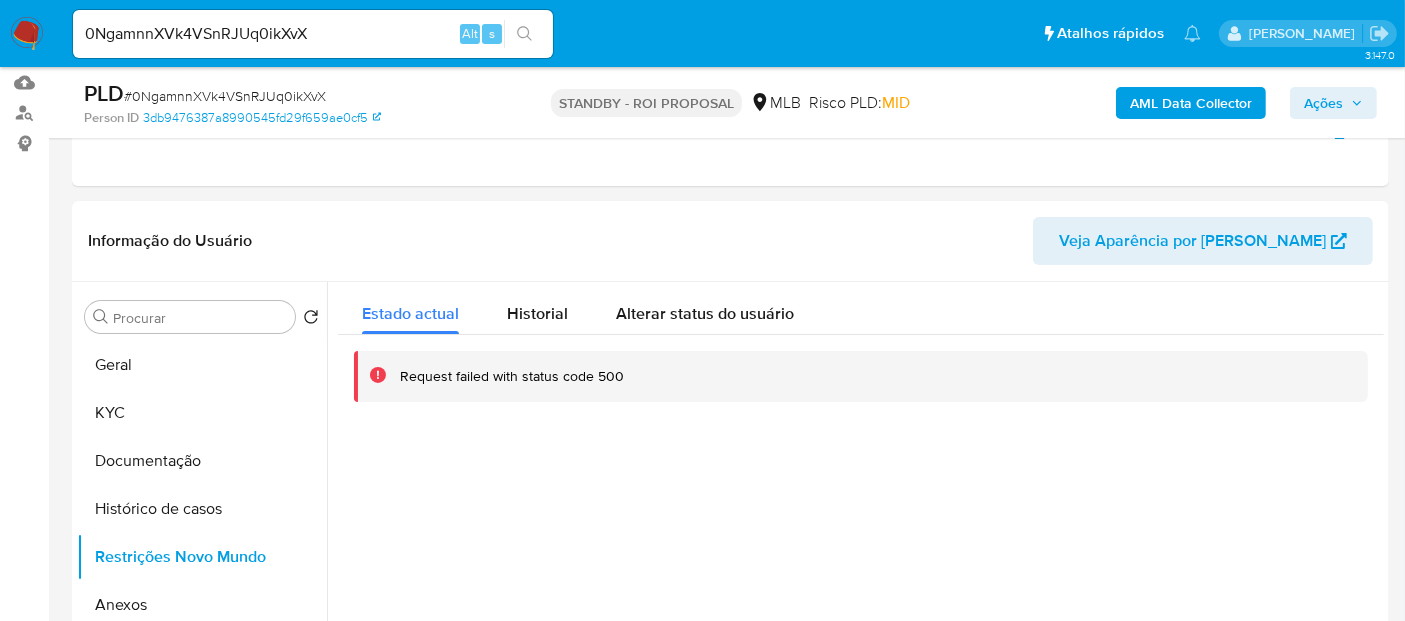 scroll, scrollTop: 222, scrollLeft: 0, axis: vertical 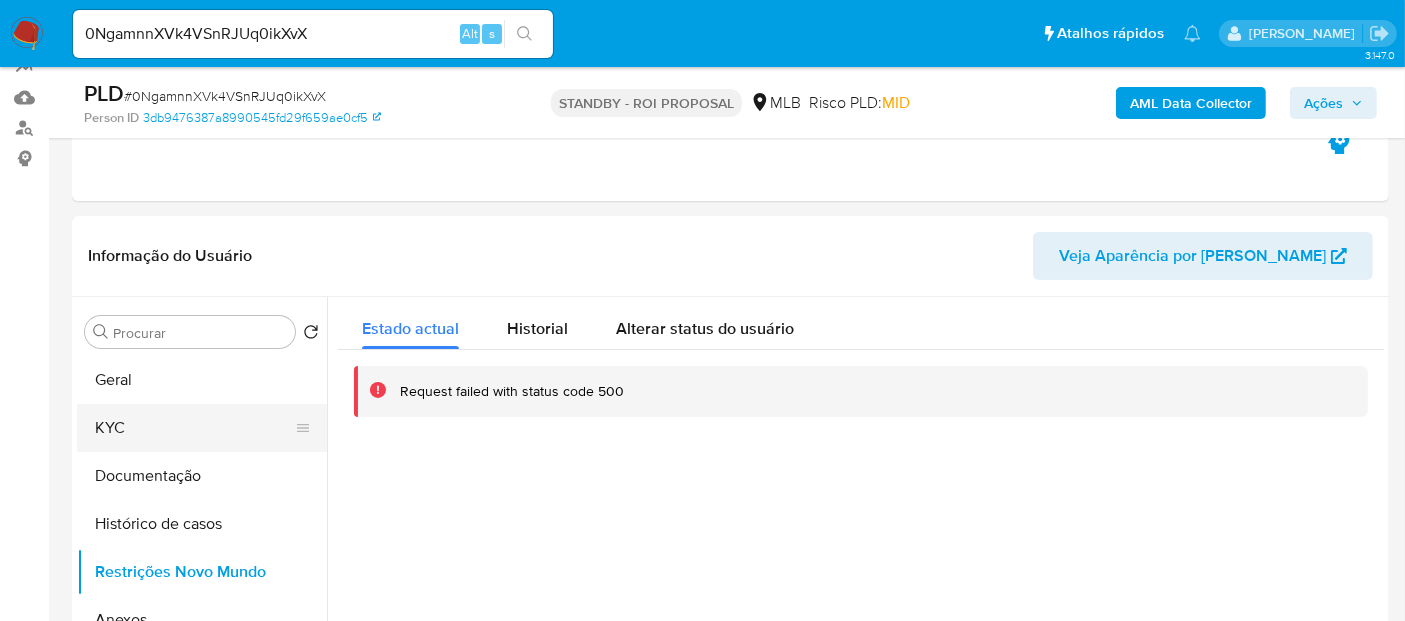 click on "KYC" at bounding box center [194, 428] 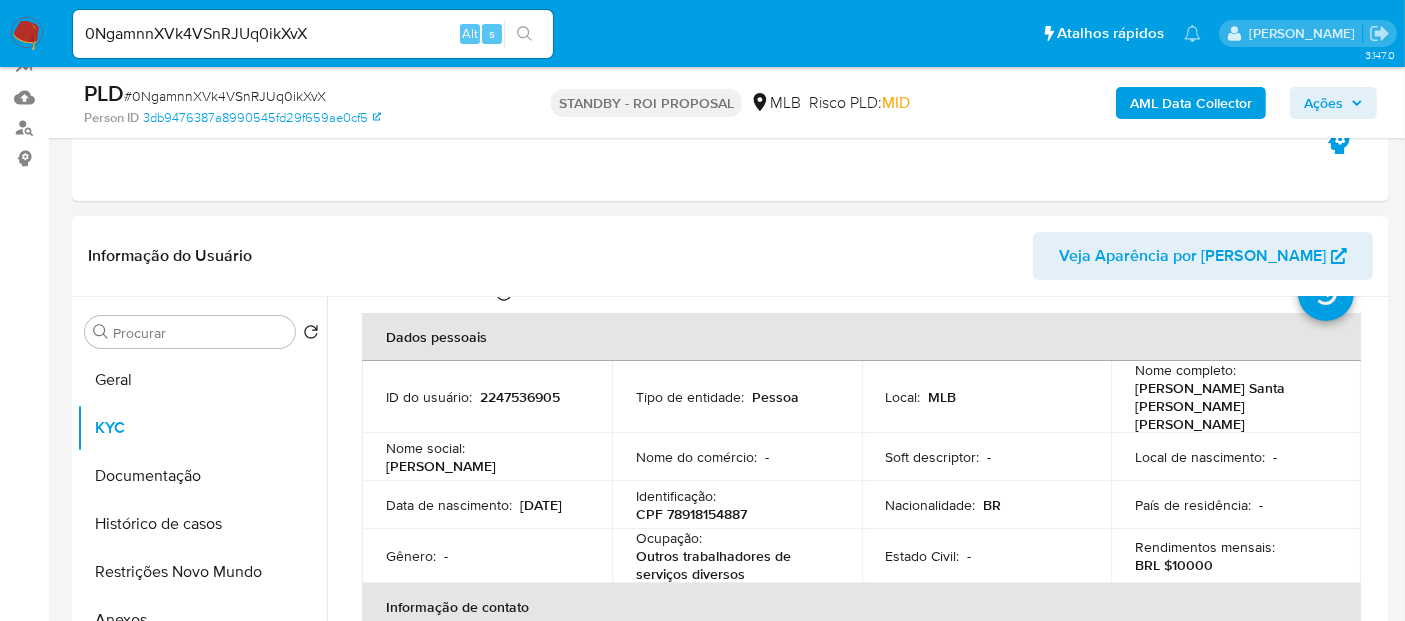 scroll, scrollTop: 111, scrollLeft: 0, axis: vertical 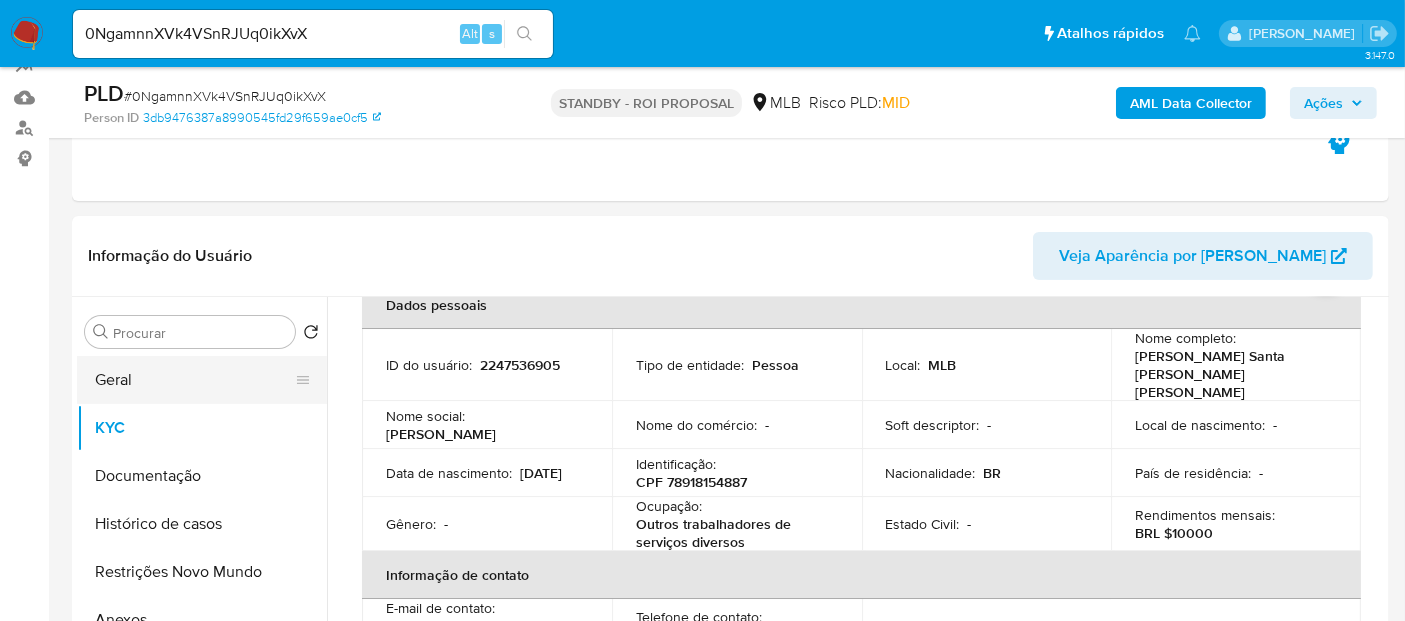 click on "Geral" at bounding box center [194, 380] 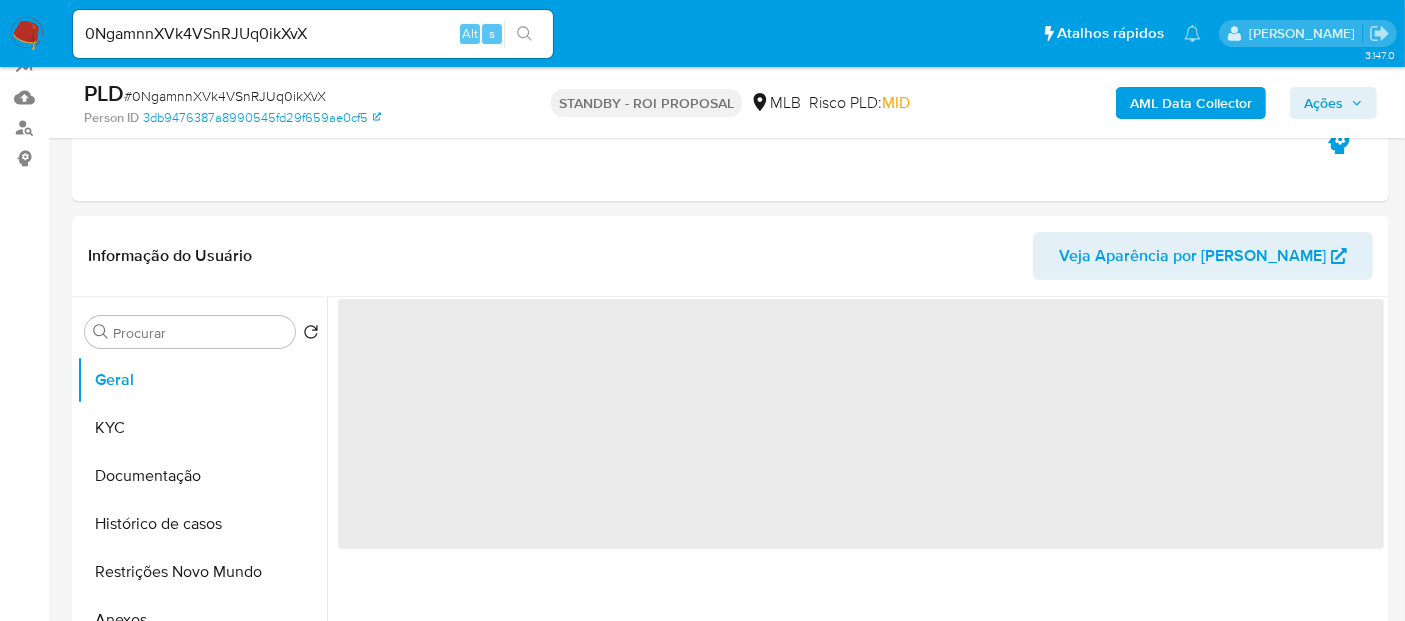 scroll, scrollTop: 0, scrollLeft: 0, axis: both 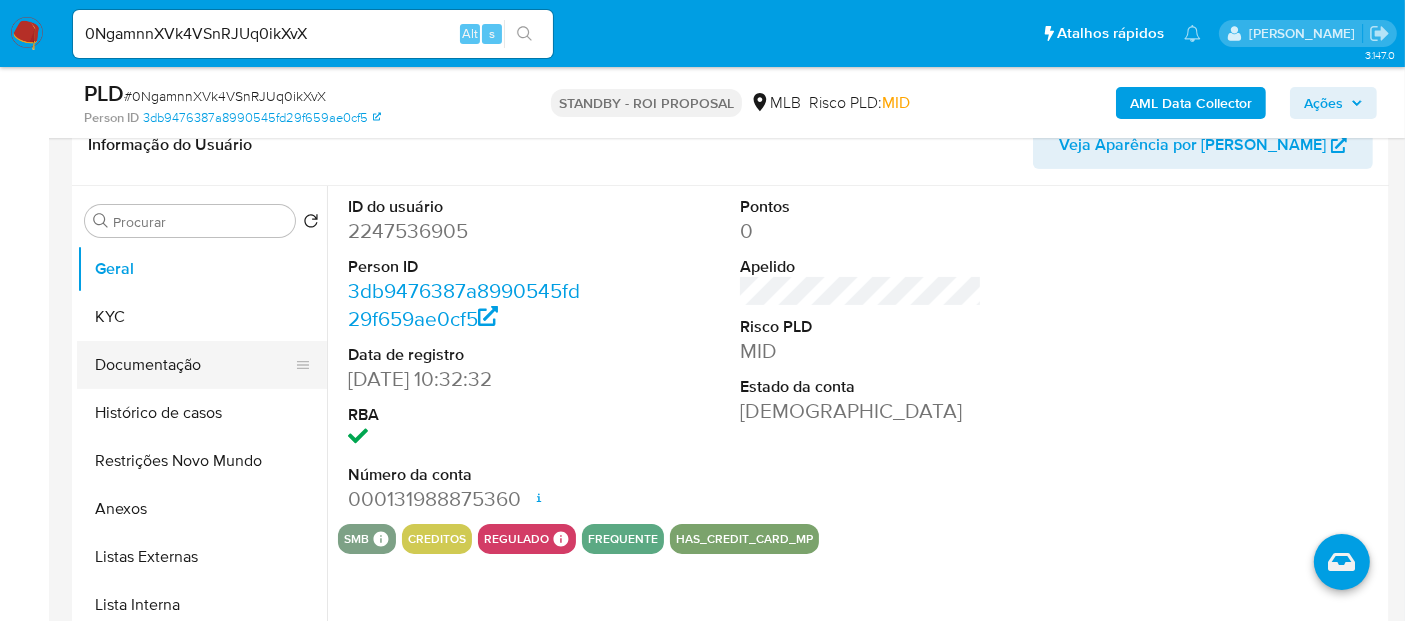 drag, startPoint x: 160, startPoint y: 357, endPoint x: 171, endPoint y: 357, distance: 11 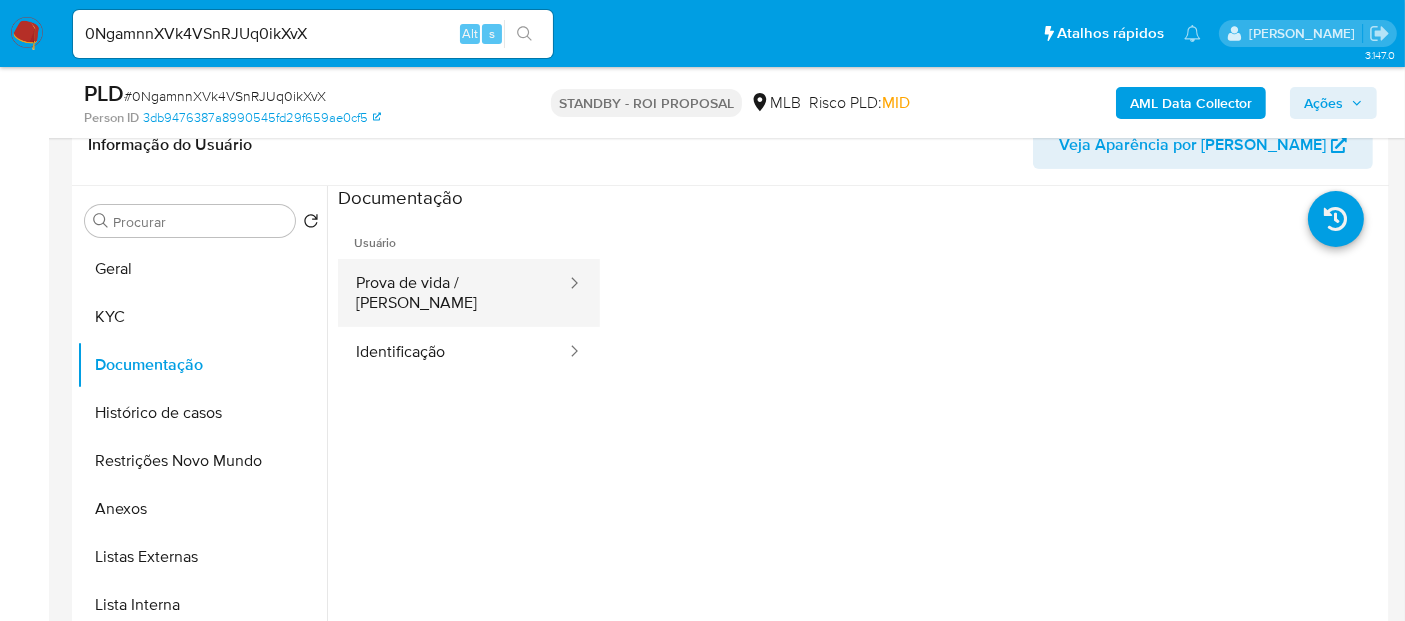 click on "Prova de vida / [PERSON_NAME]" at bounding box center [453, 293] 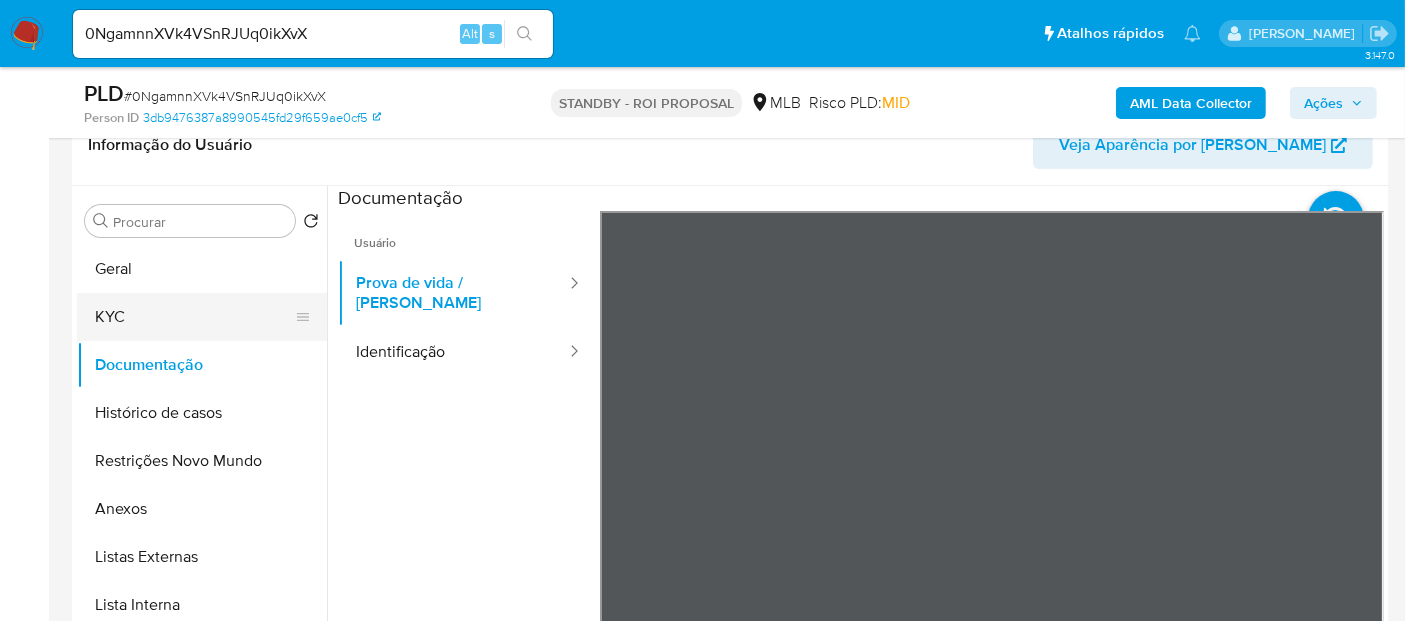 click on "KYC" at bounding box center [194, 317] 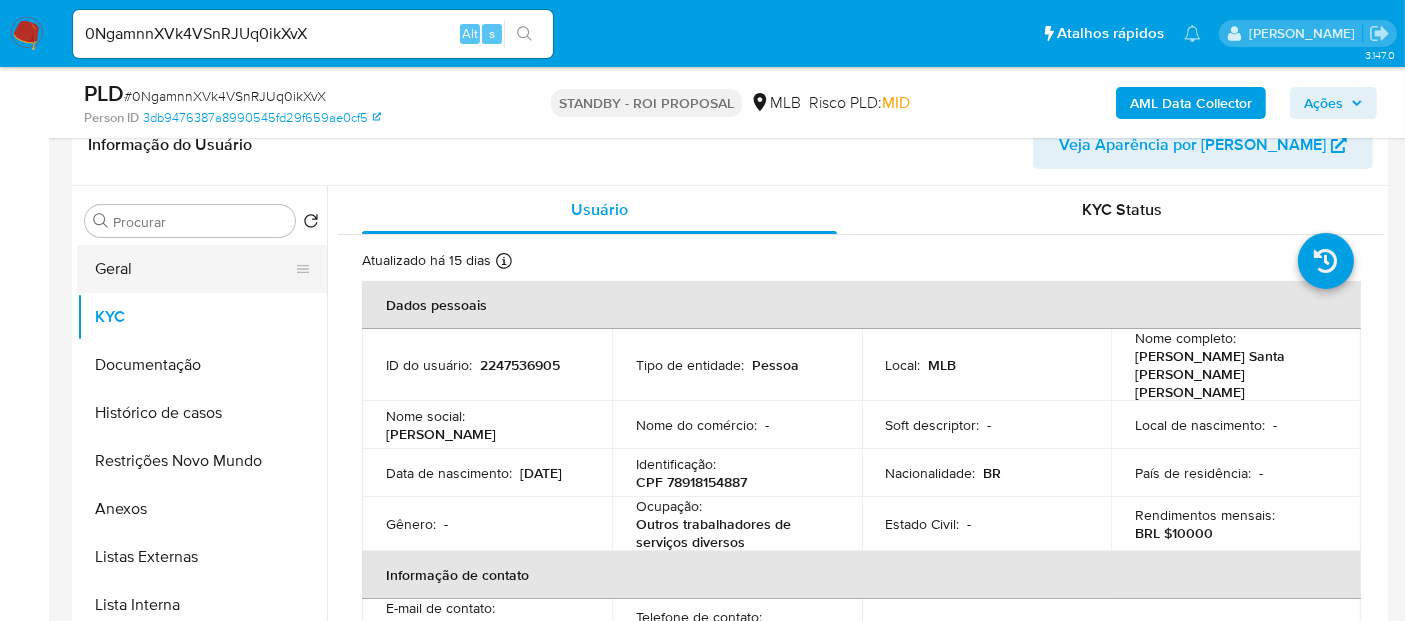 click on "Geral" at bounding box center [194, 269] 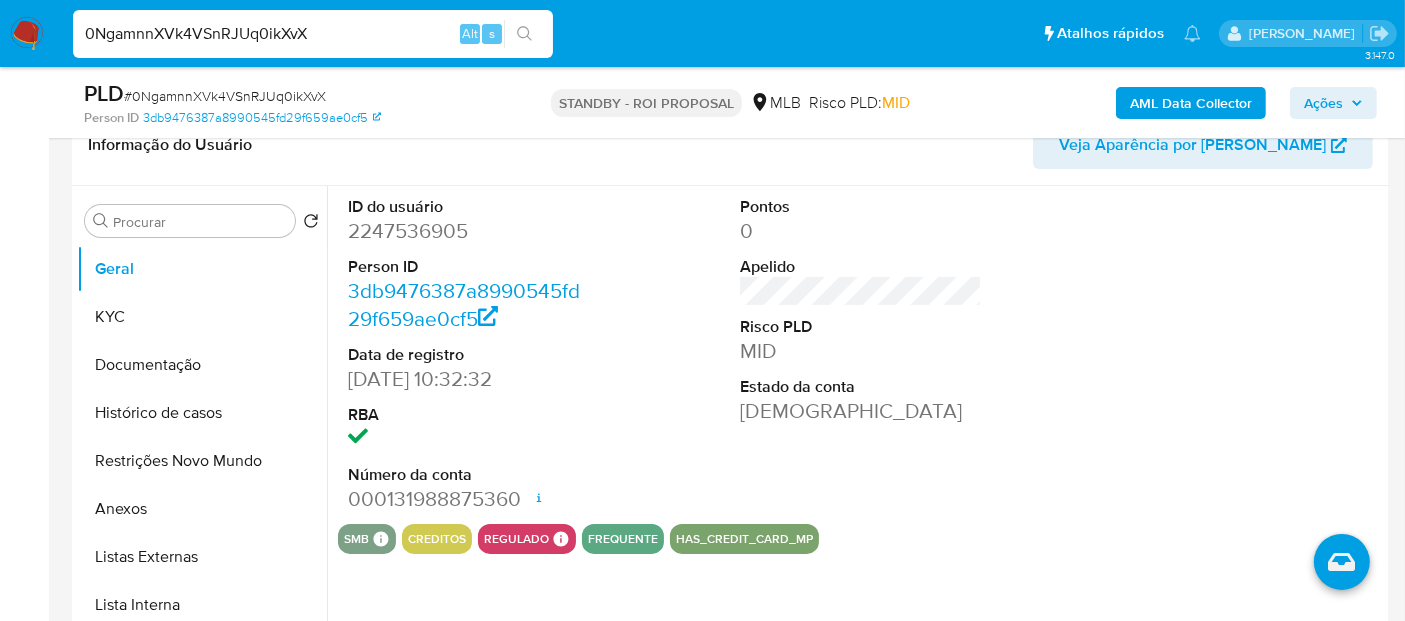 drag, startPoint x: 354, startPoint y: 38, endPoint x: 0, endPoint y: 117, distance: 362.7079 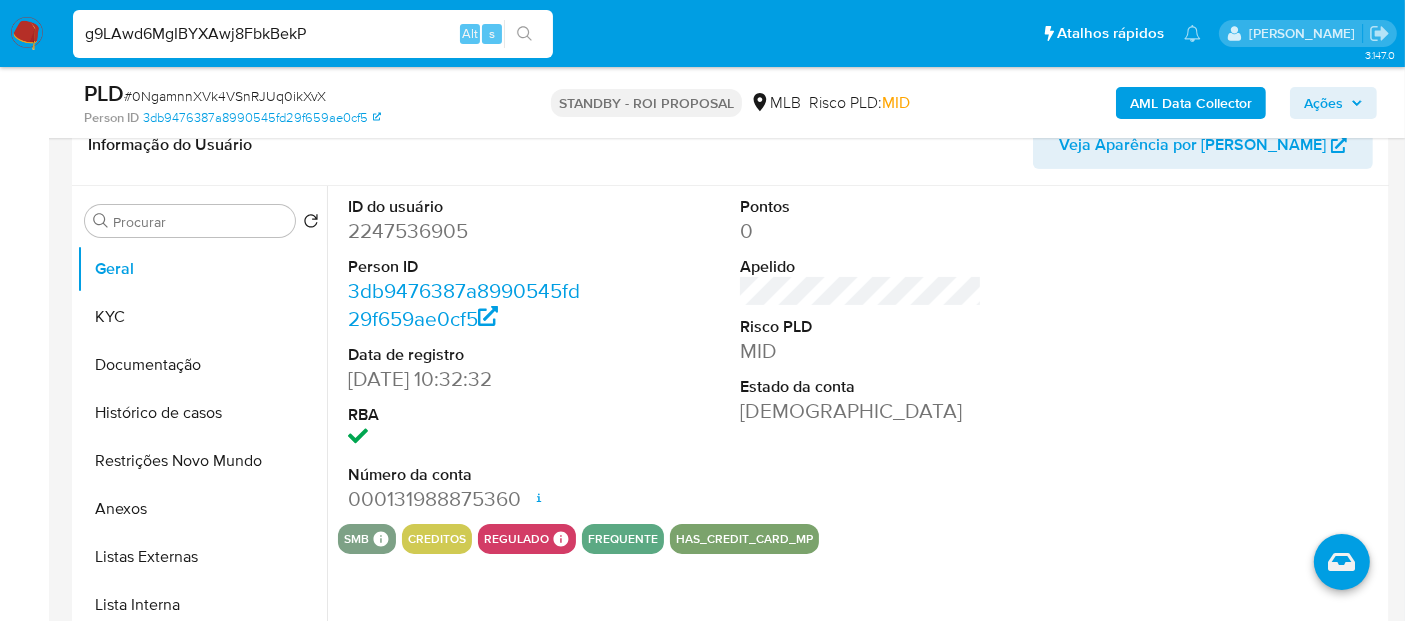 type on "g9LAwd6MgIBYXAwj8FbkBekP" 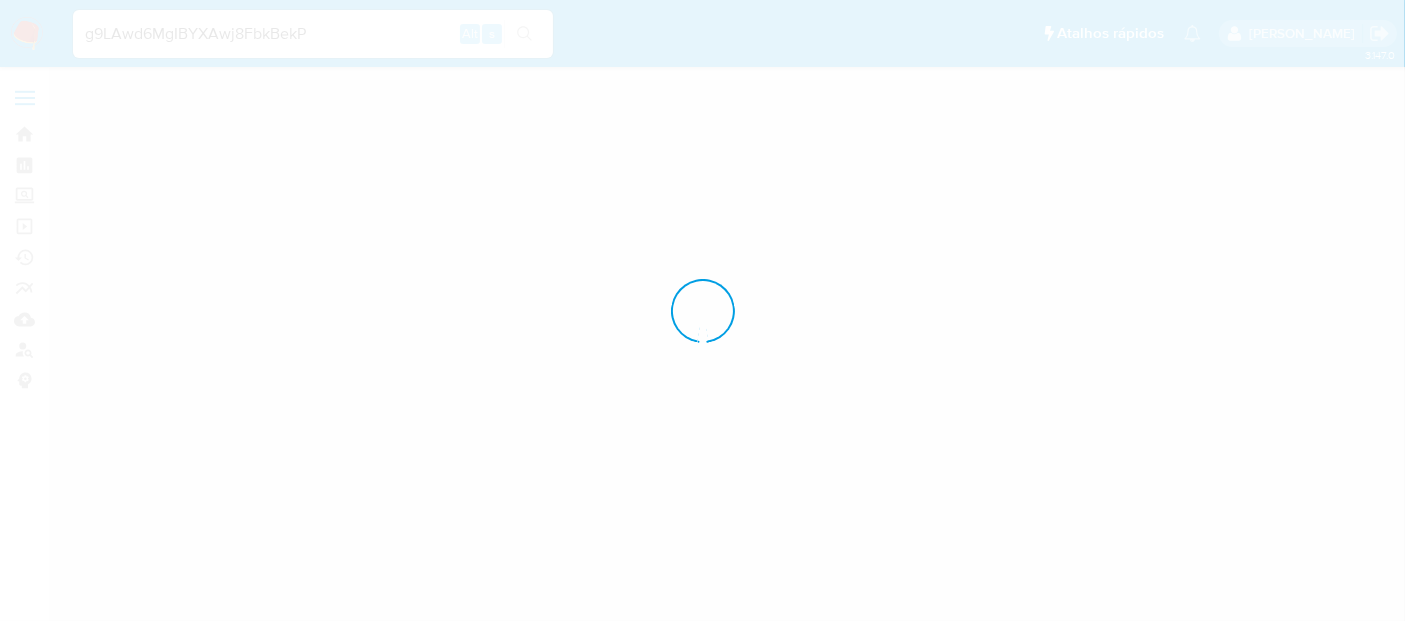 scroll, scrollTop: 0, scrollLeft: 0, axis: both 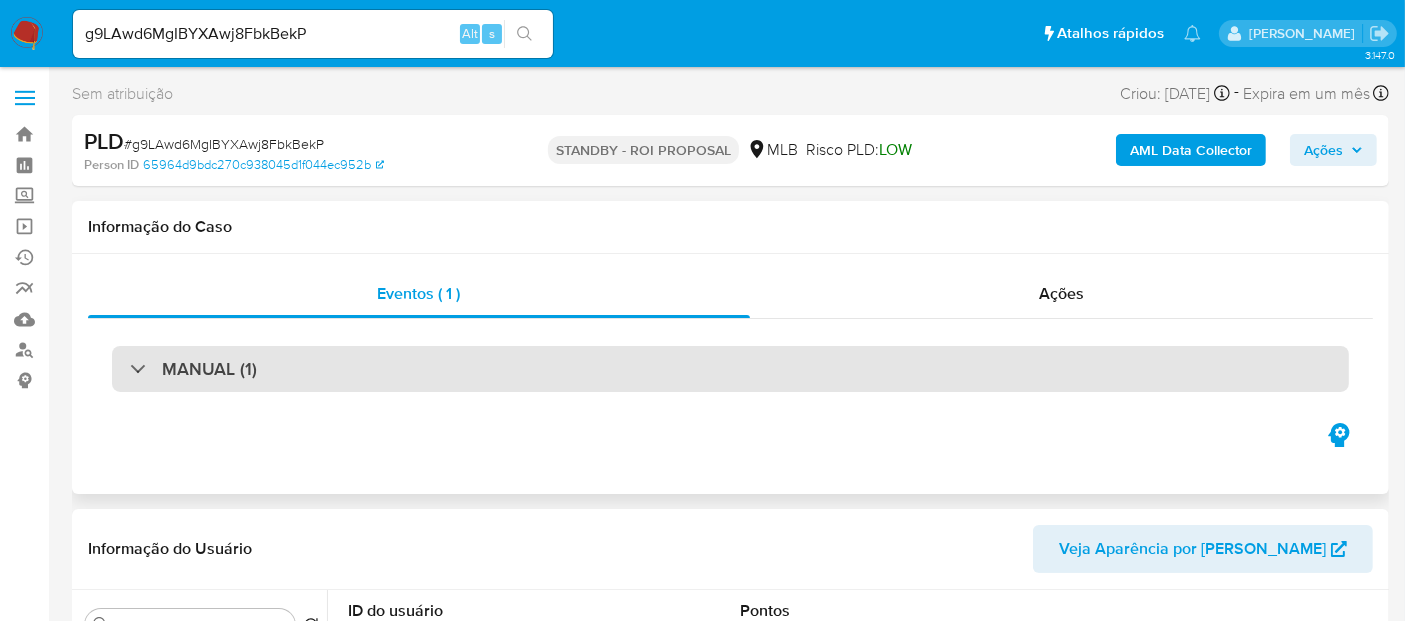 select on "10" 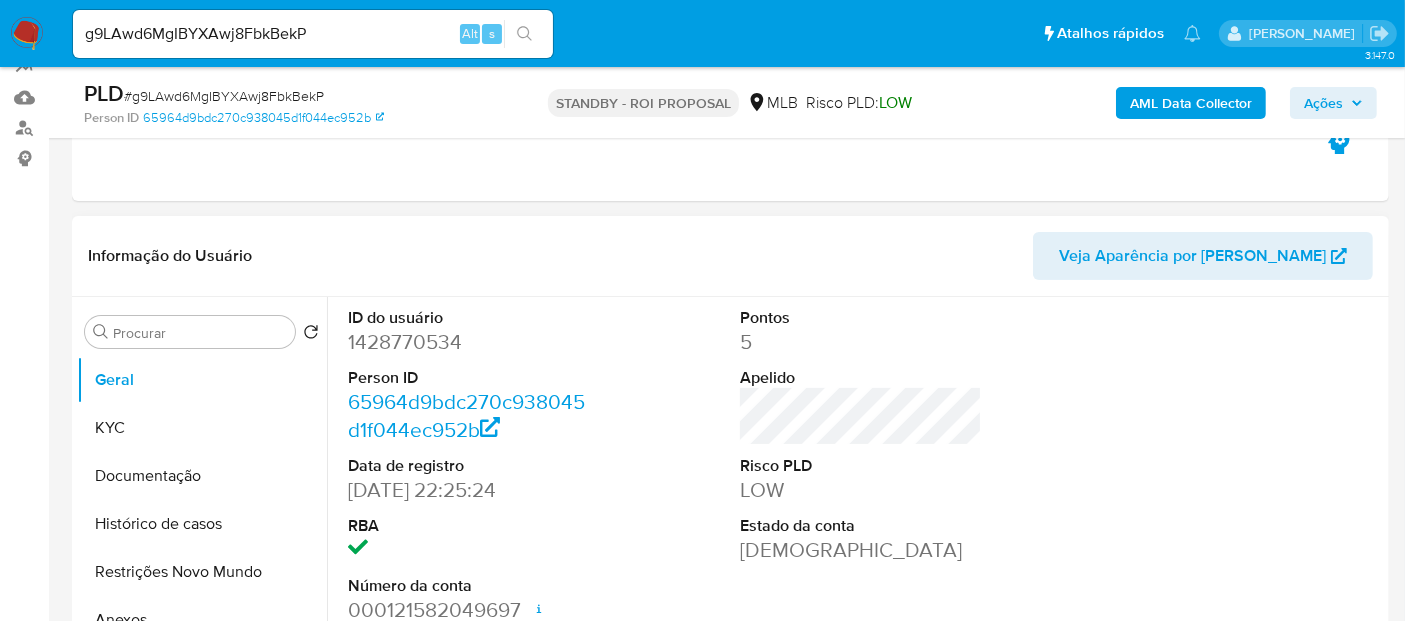 scroll, scrollTop: 333, scrollLeft: 0, axis: vertical 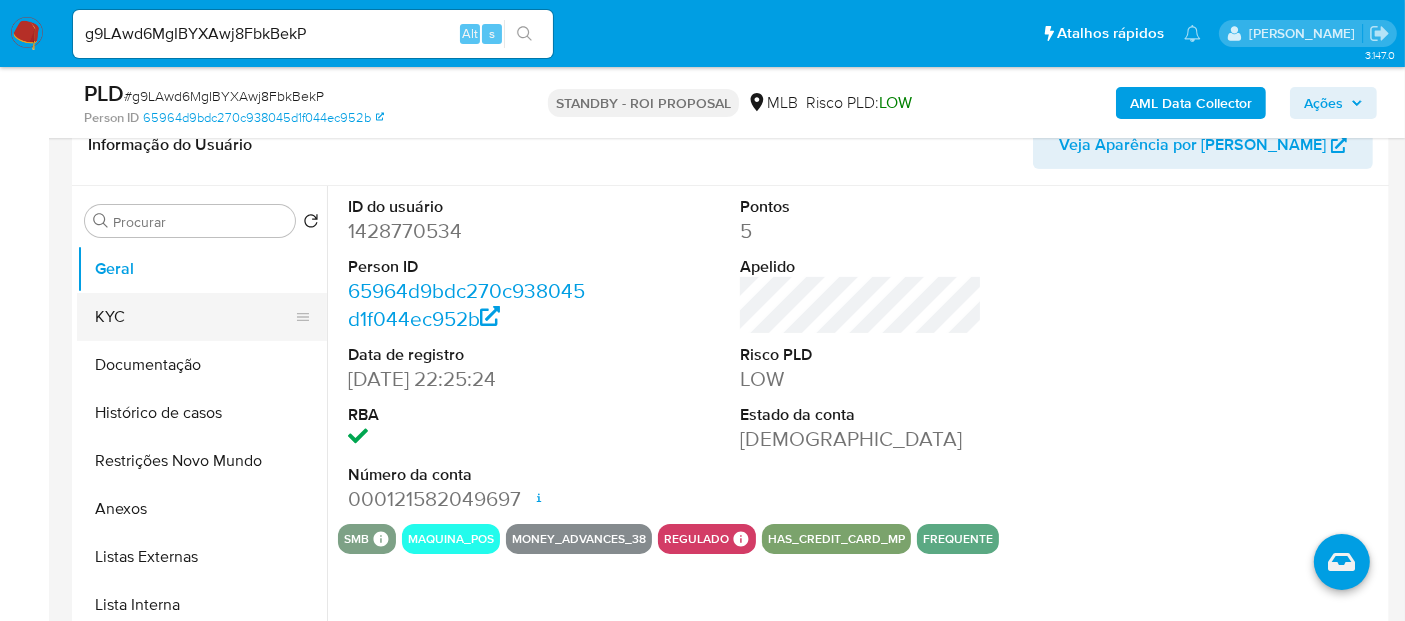 click on "KYC" at bounding box center (194, 317) 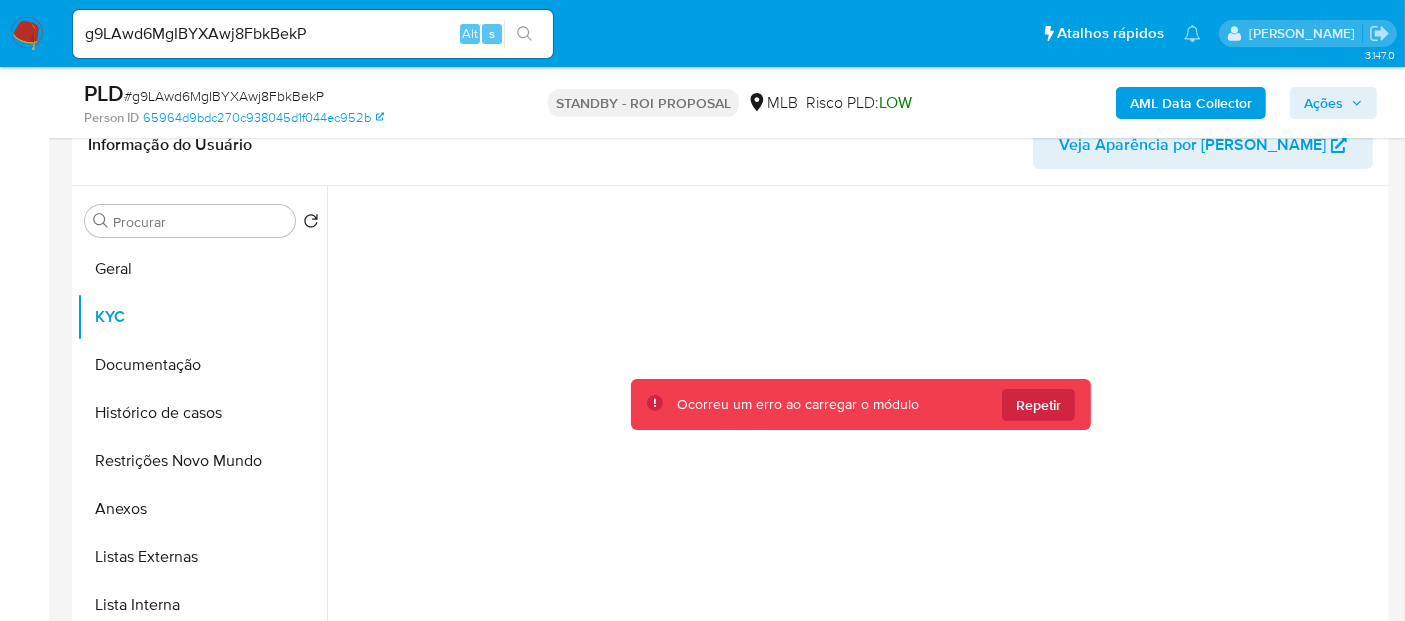 click at bounding box center [861, 437] 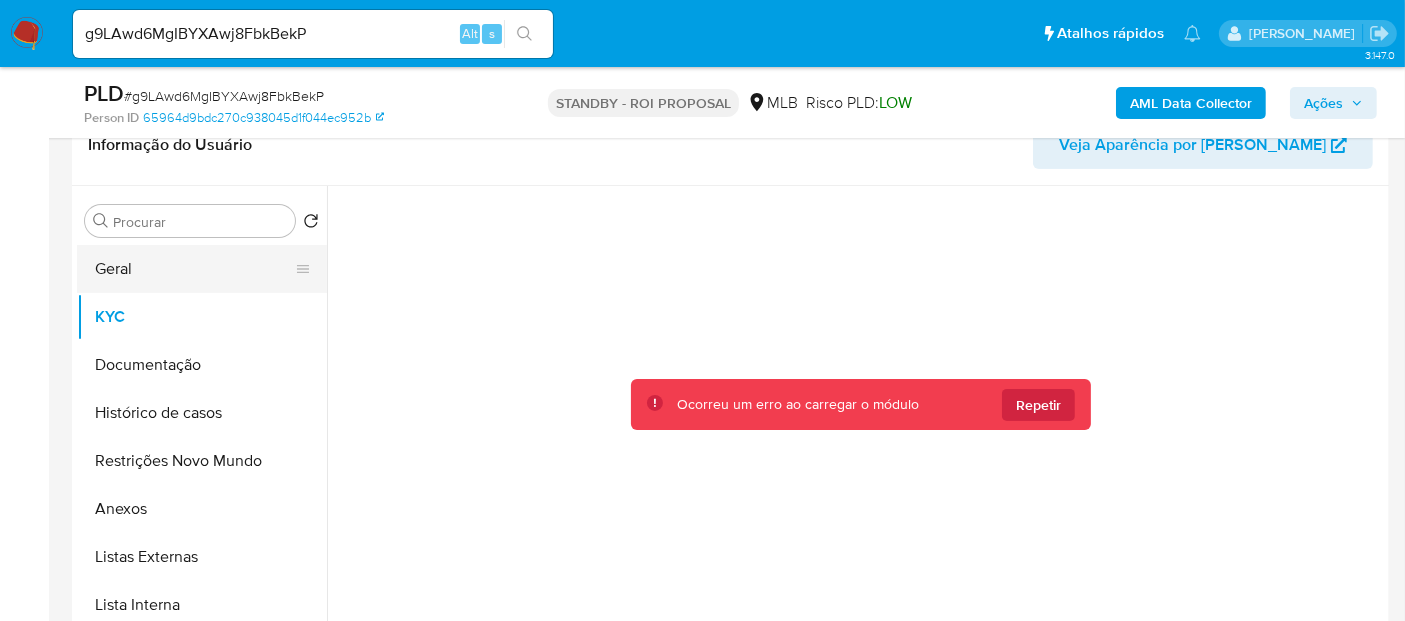 click on "Geral" at bounding box center (194, 269) 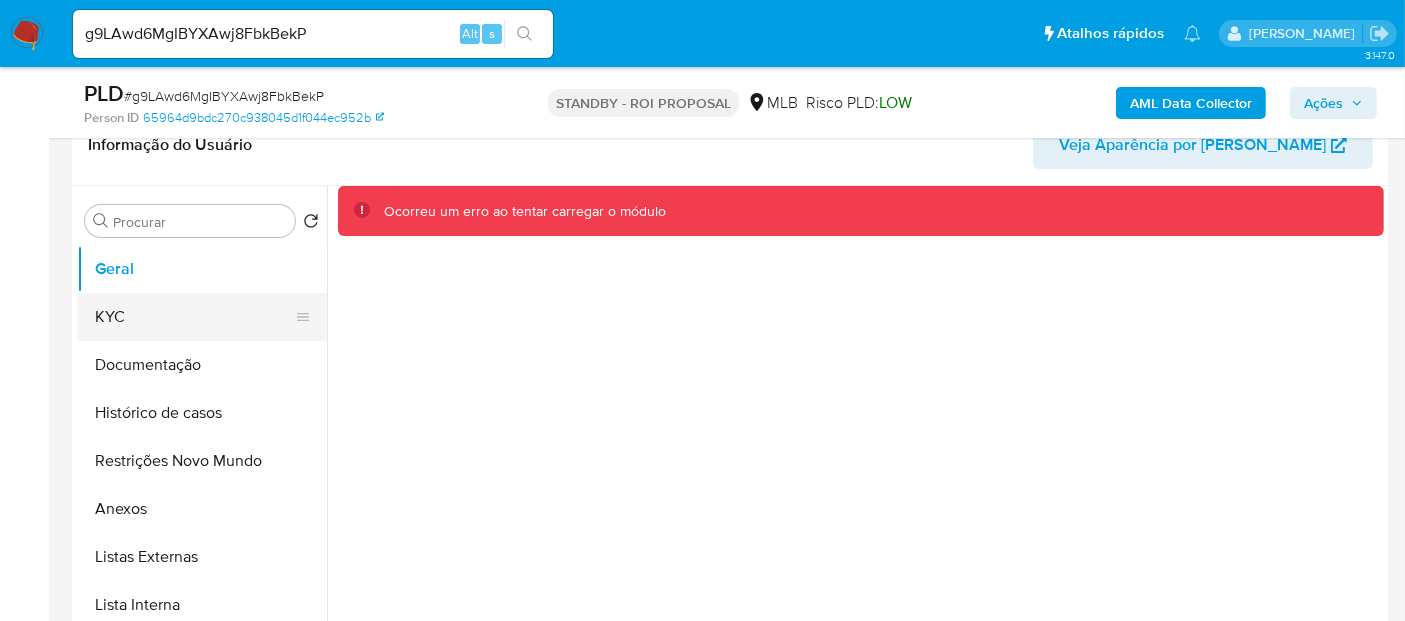 click on "KYC" at bounding box center [194, 317] 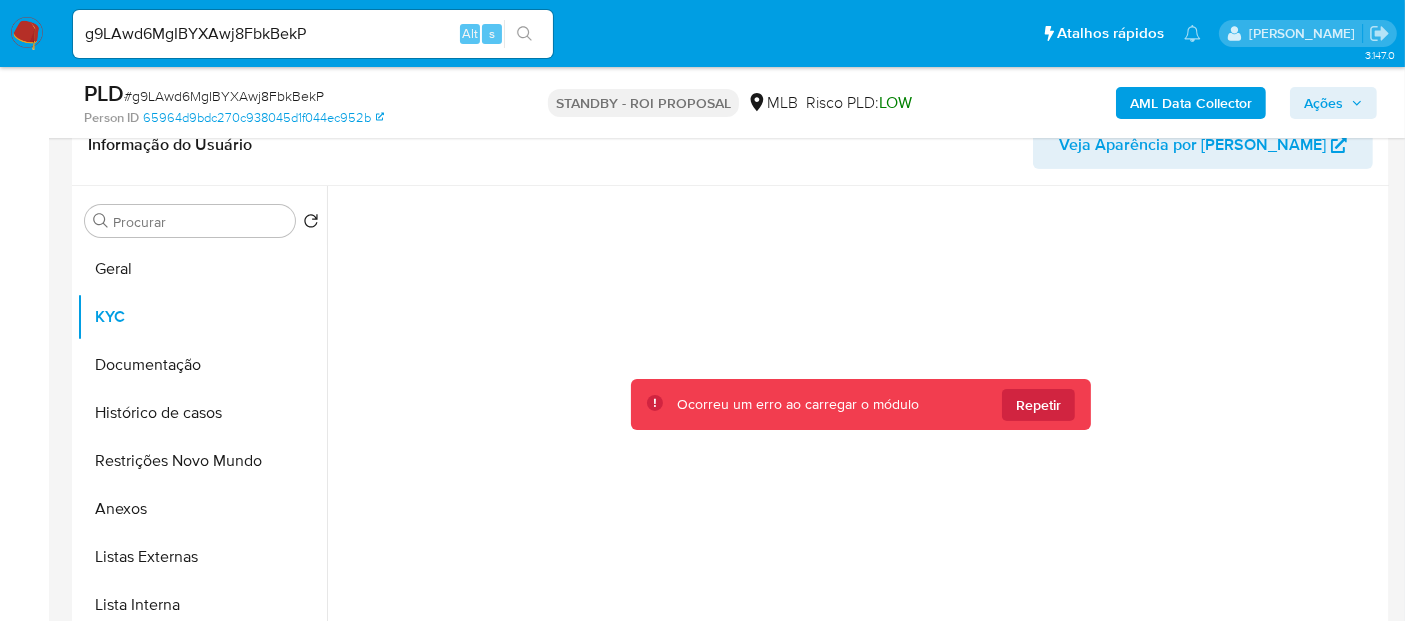 click at bounding box center [27, 34] 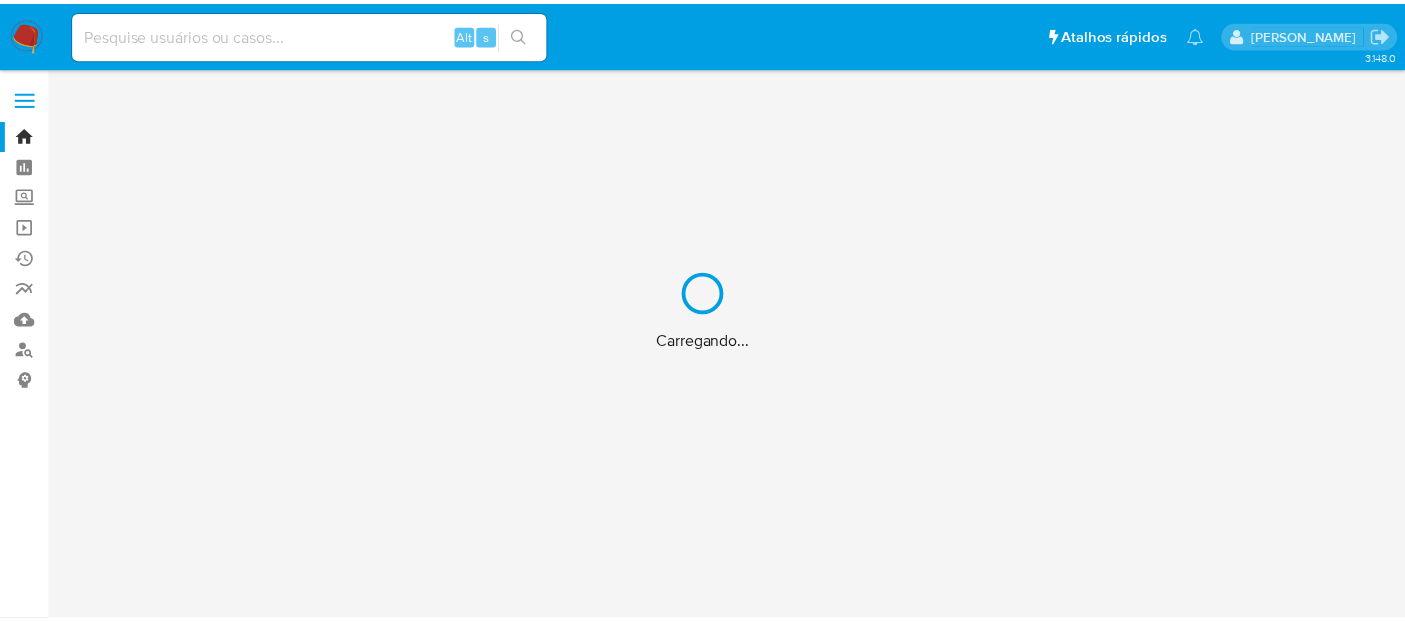 scroll, scrollTop: 0, scrollLeft: 0, axis: both 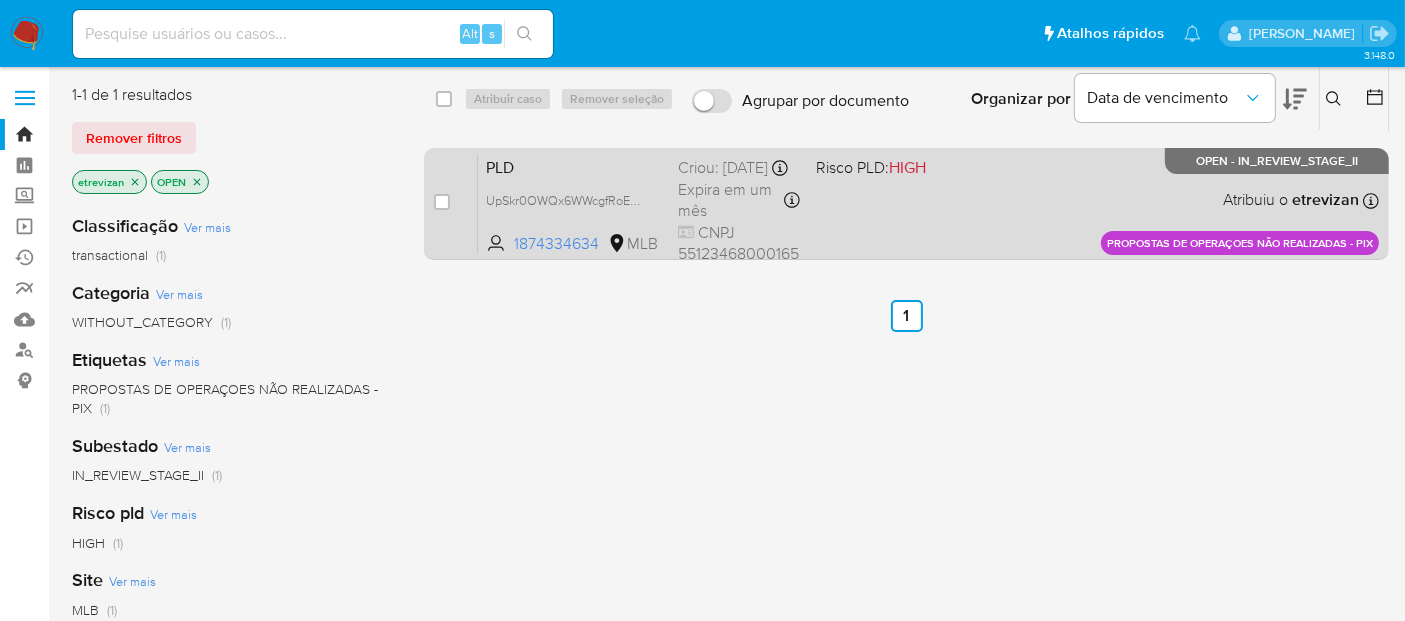 click on "PLD UpSkr0OWQx6WWcgfRoEW6hJ3 1874334634 MLB Risco PLD:  HIGH Criou: [DATE]   Criou: [DATE] 15:17:30 Expira em um mês   Expira em [DATE] 15:17:30 CNPJ   55123468000165 Atribuiu o   etrevizan   Asignado el: [DATE] 15:17:30 PROPOSTAS DE OPERAÇOES NÃO REALIZADAS - PIX OPEN - IN_REVIEW_STAGE_II" at bounding box center [928, 203] 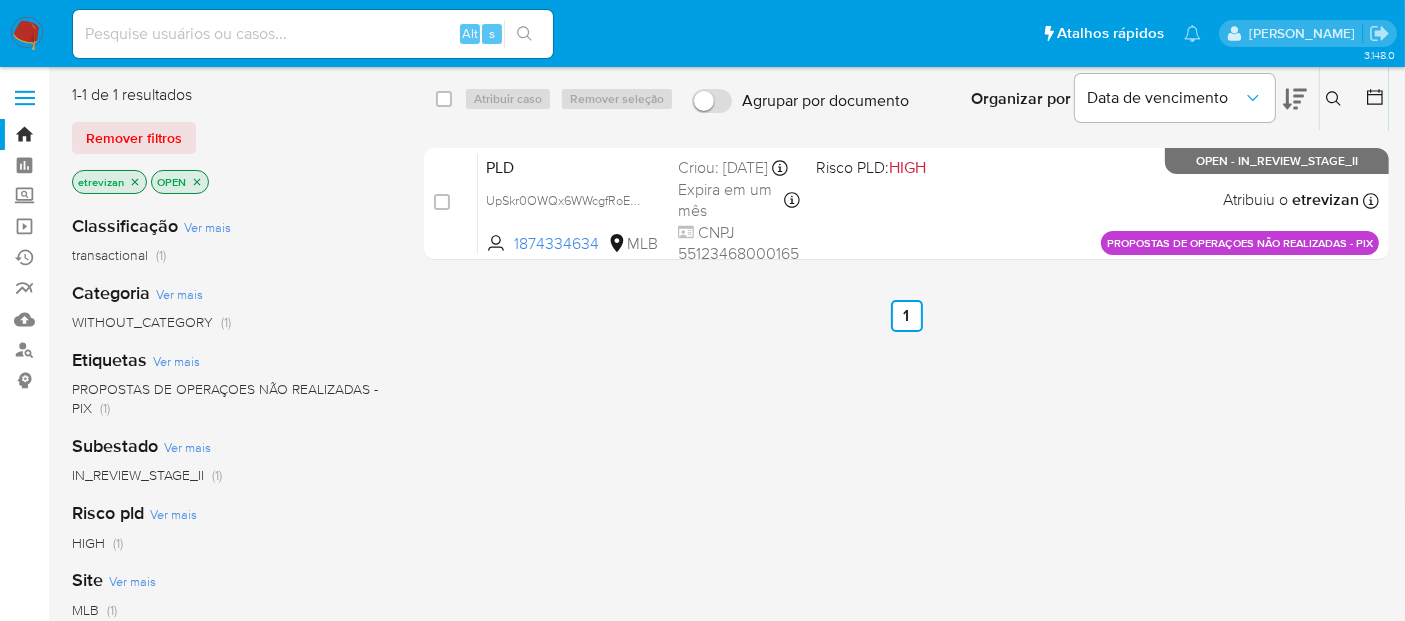 click at bounding box center [313, 34] 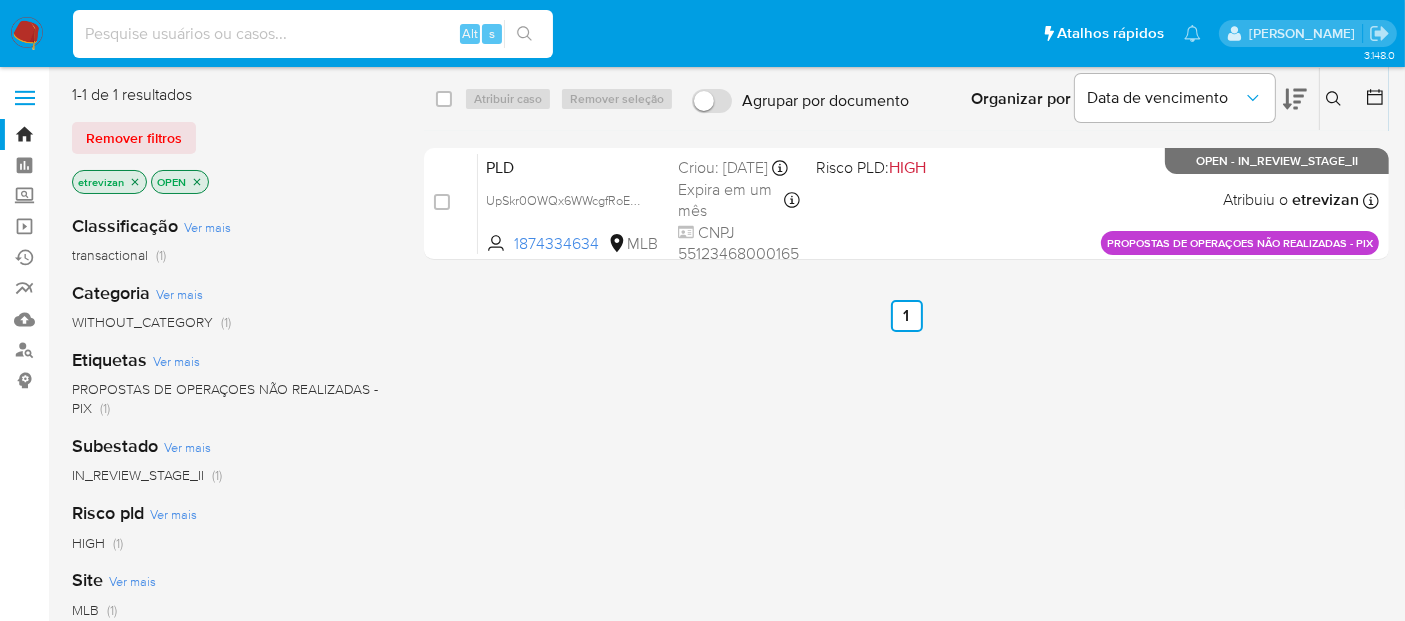 paste on "g9LAwd6MgIBYXAwj8FbkBekP" 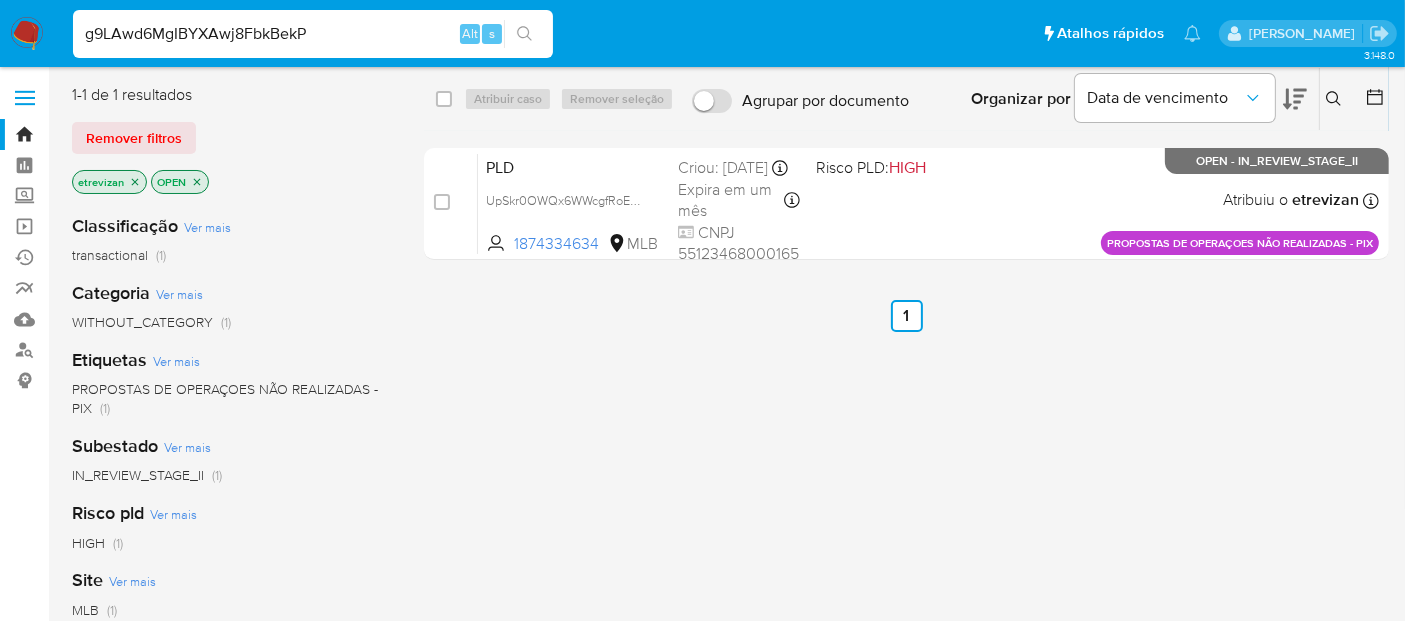 type on "g9LAwd6MgIBYXAwj8FbkBekP" 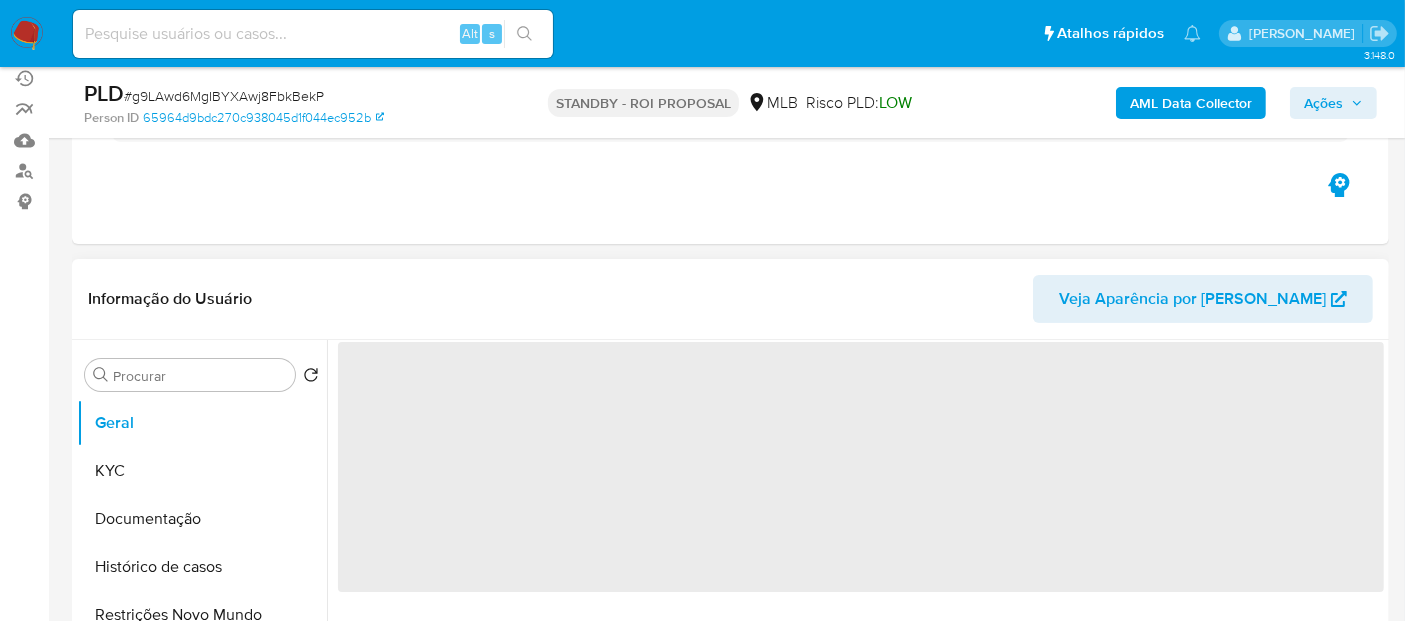scroll, scrollTop: 222, scrollLeft: 0, axis: vertical 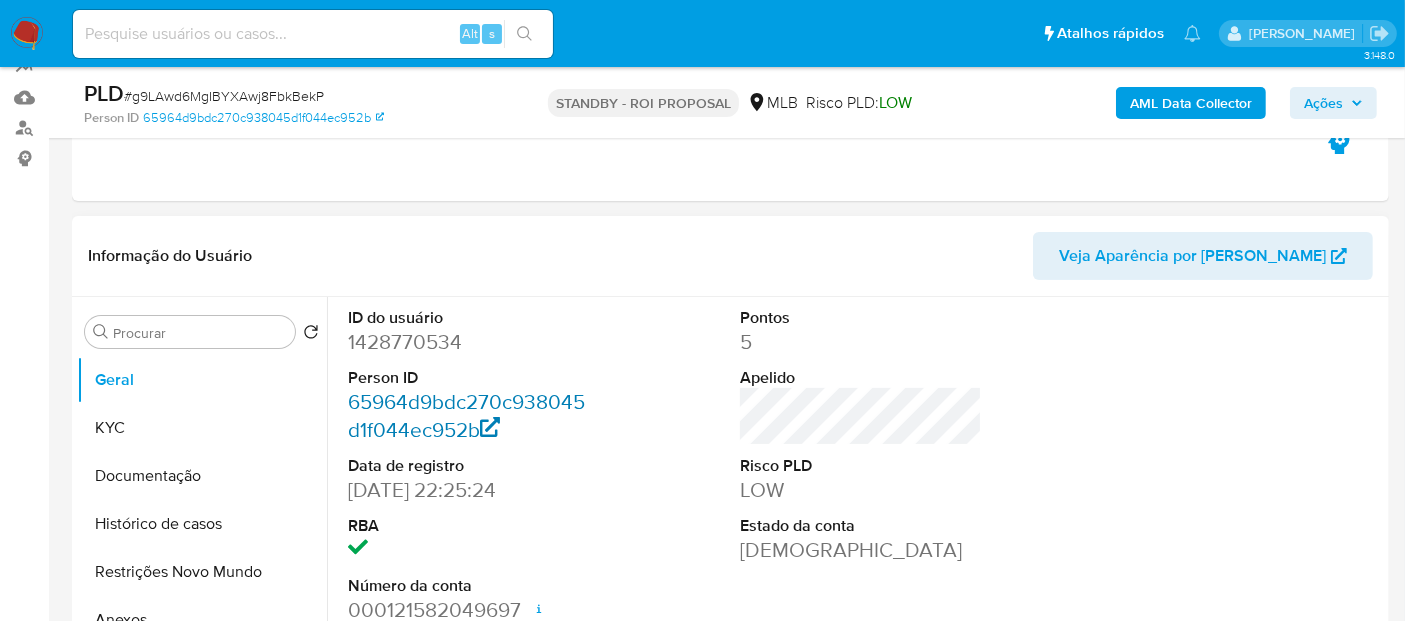 select on "10" 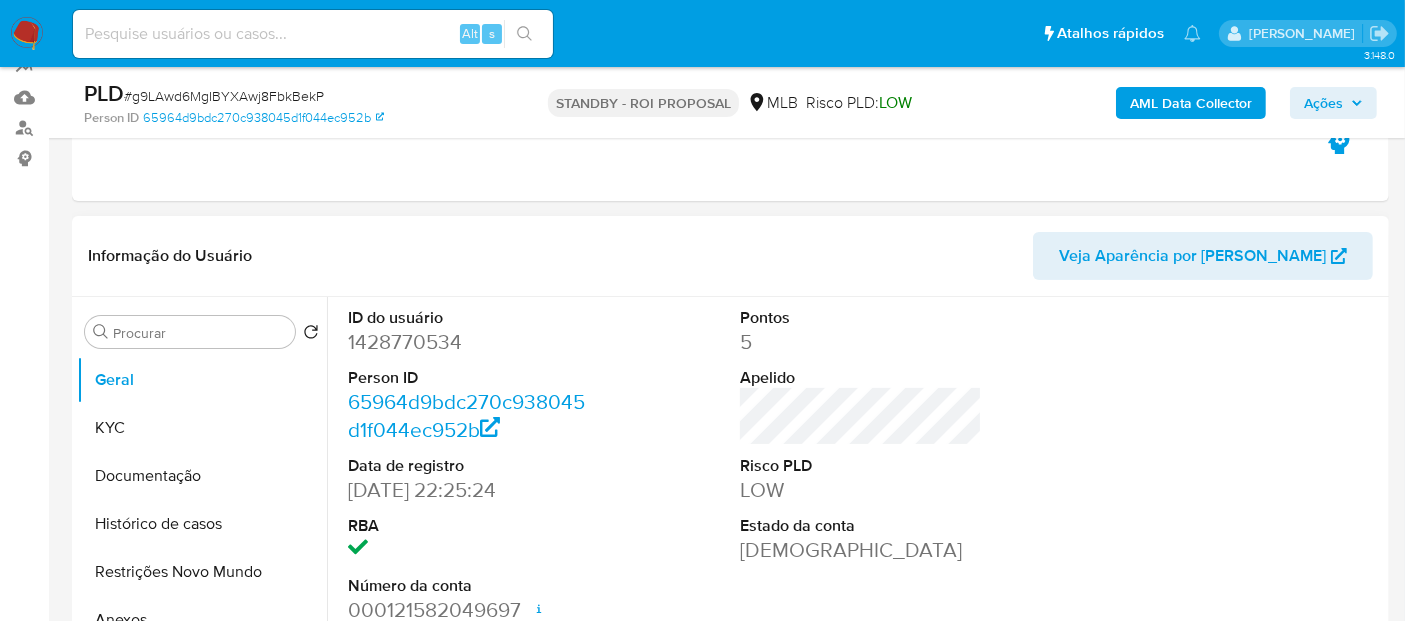 drag, startPoint x: 145, startPoint y: 422, endPoint x: 329, endPoint y: 422, distance: 184 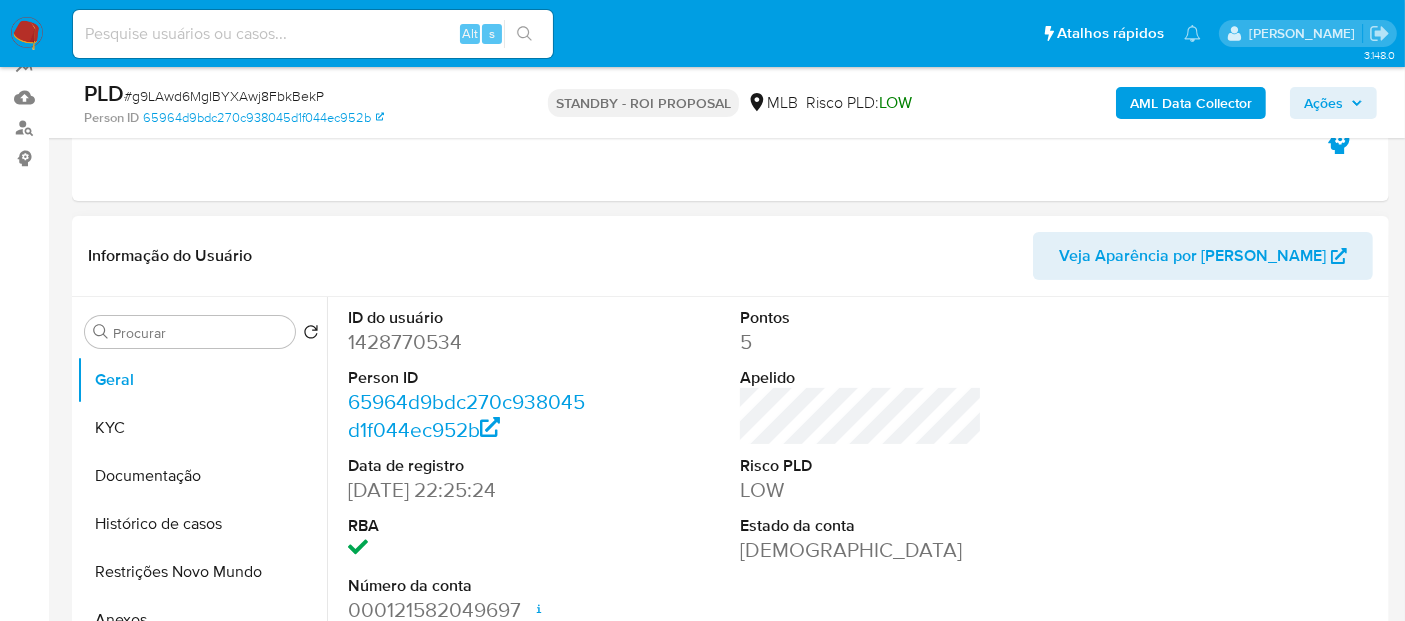 click on "KYC" at bounding box center (202, 428) 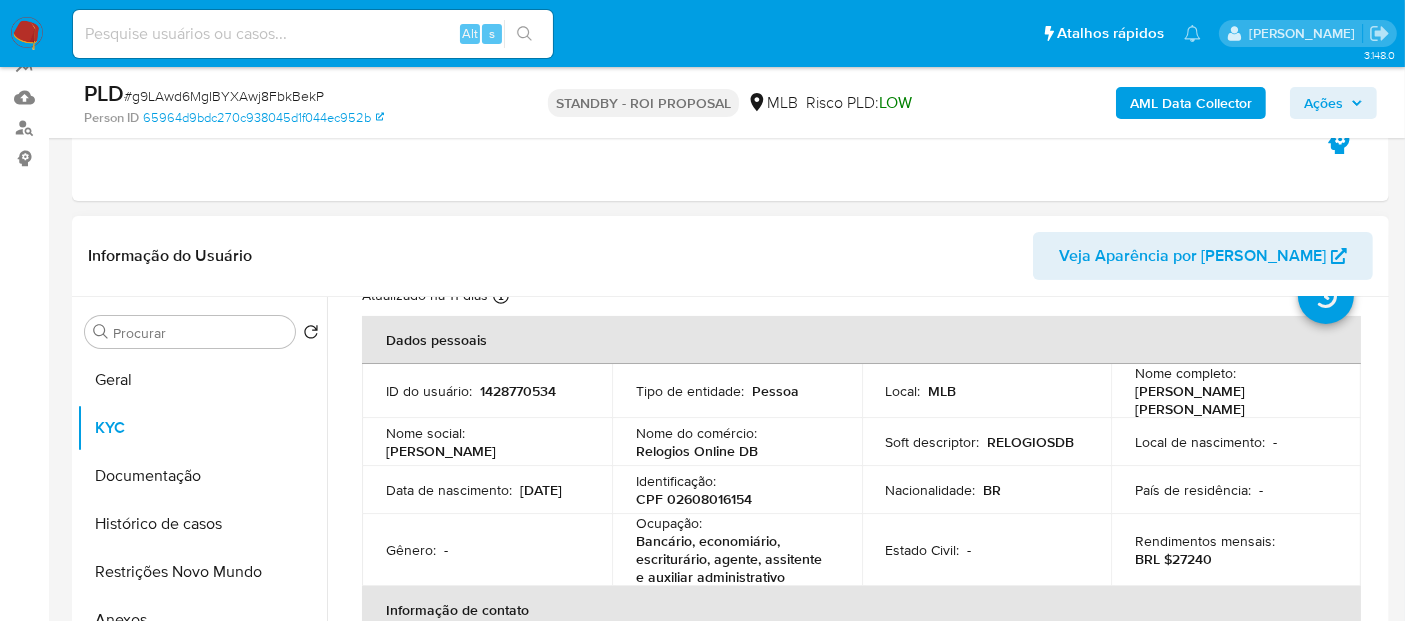 scroll, scrollTop: 111, scrollLeft: 0, axis: vertical 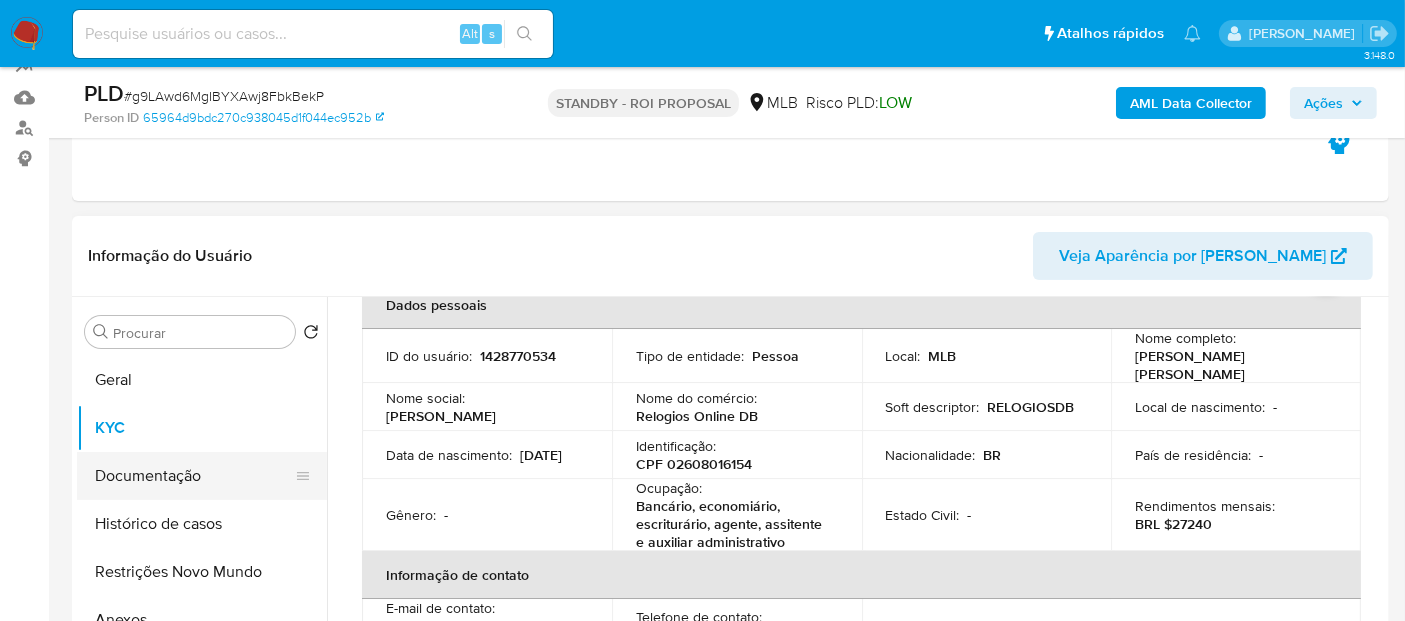 drag, startPoint x: 147, startPoint y: 471, endPoint x: 263, endPoint y: 467, distance: 116.06895 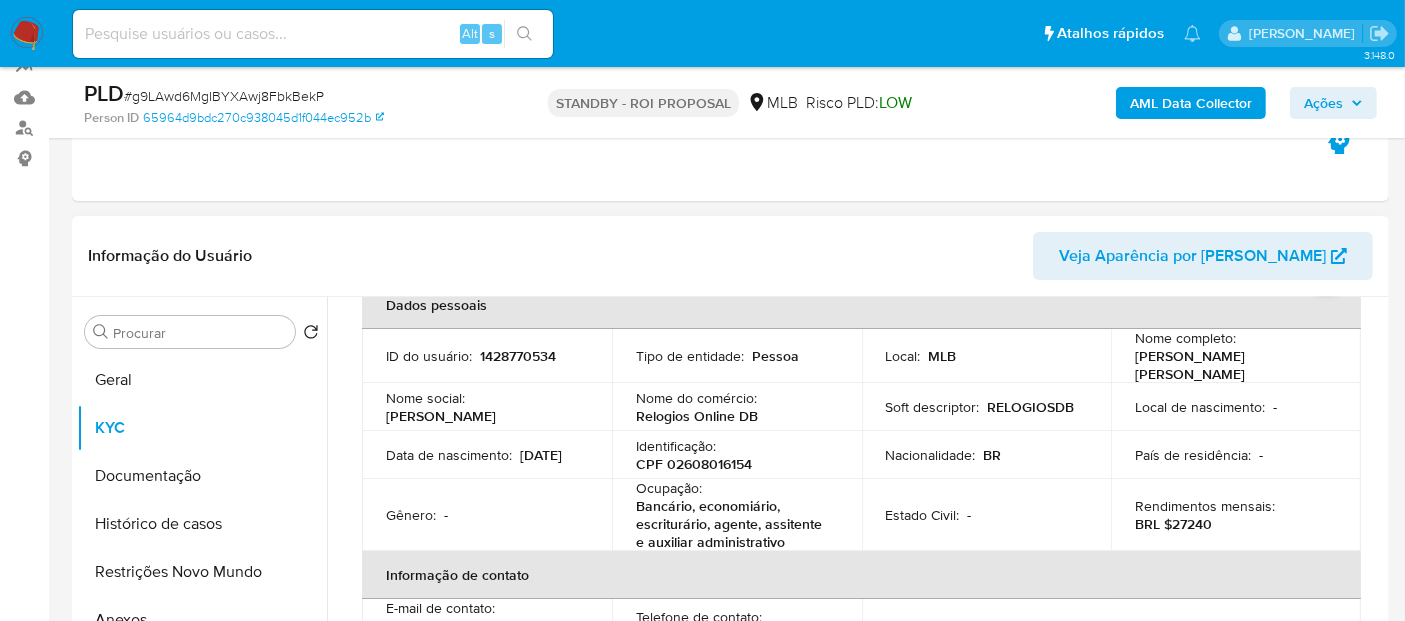 scroll, scrollTop: 0, scrollLeft: 0, axis: both 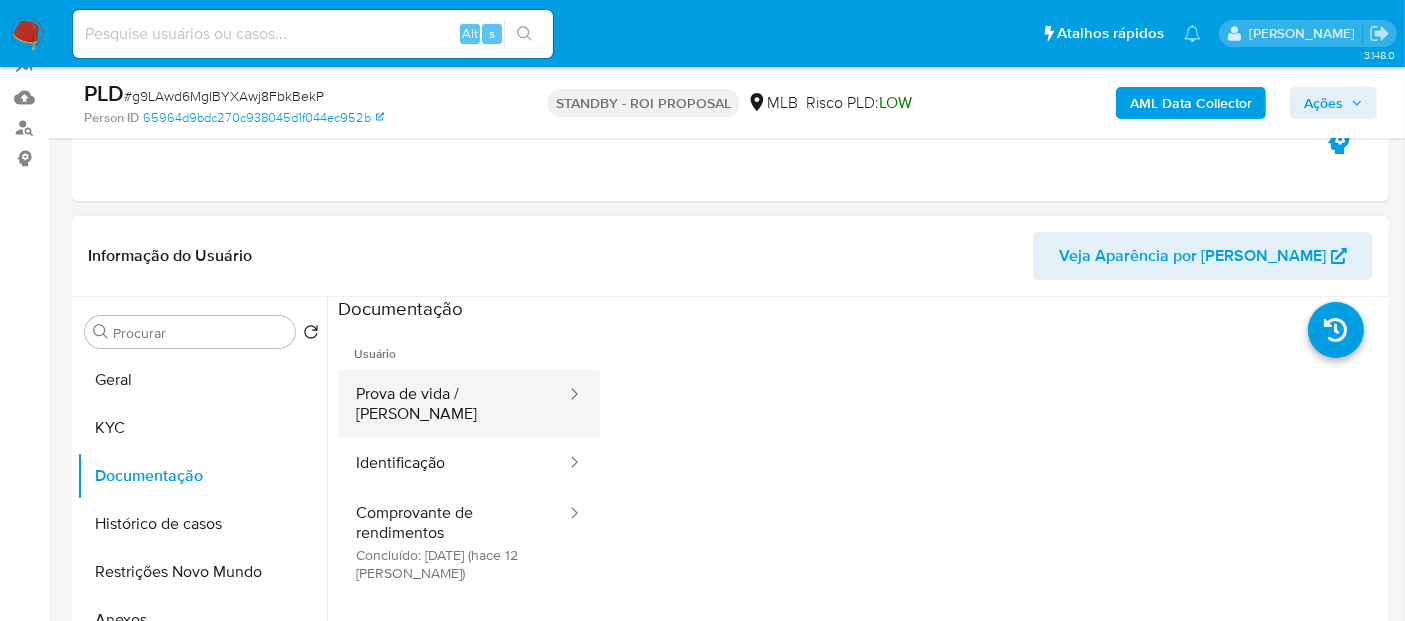 click on "Prova de vida / [PERSON_NAME]" at bounding box center [453, 404] 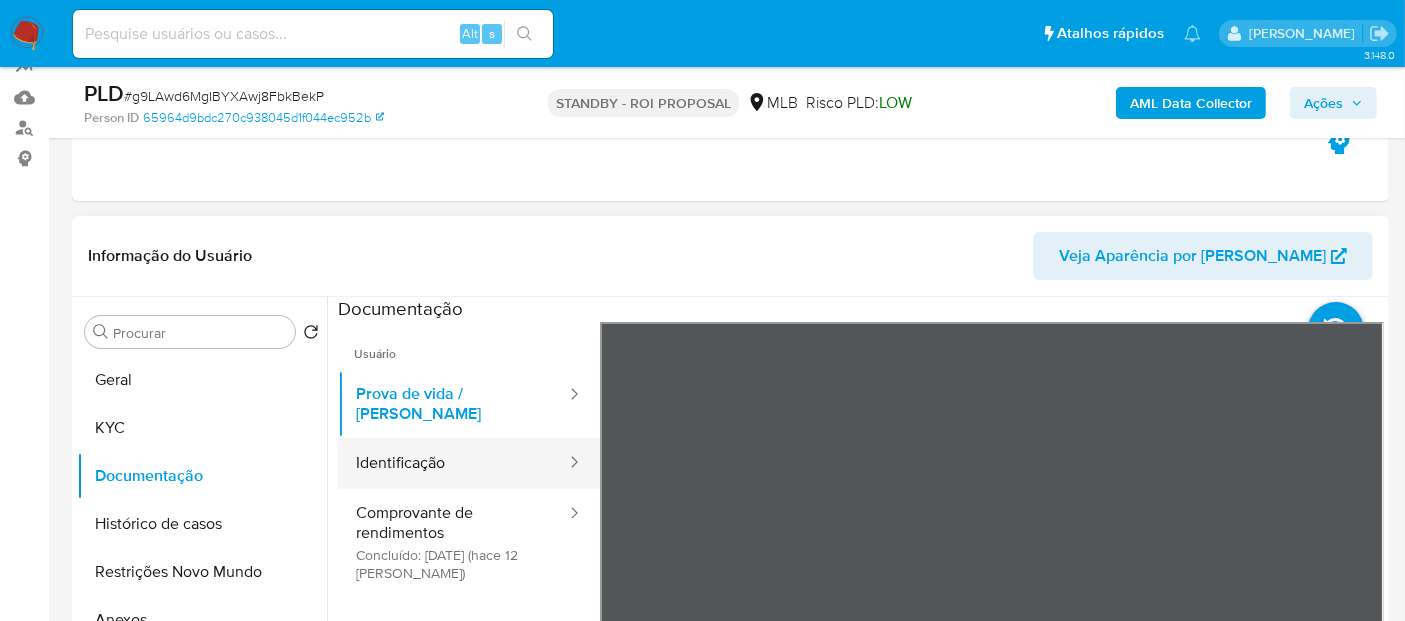 drag, startPoint x: 382, startPoint y: 444, endPoint x: 545, endPoint y: 448, distance: 163.04907 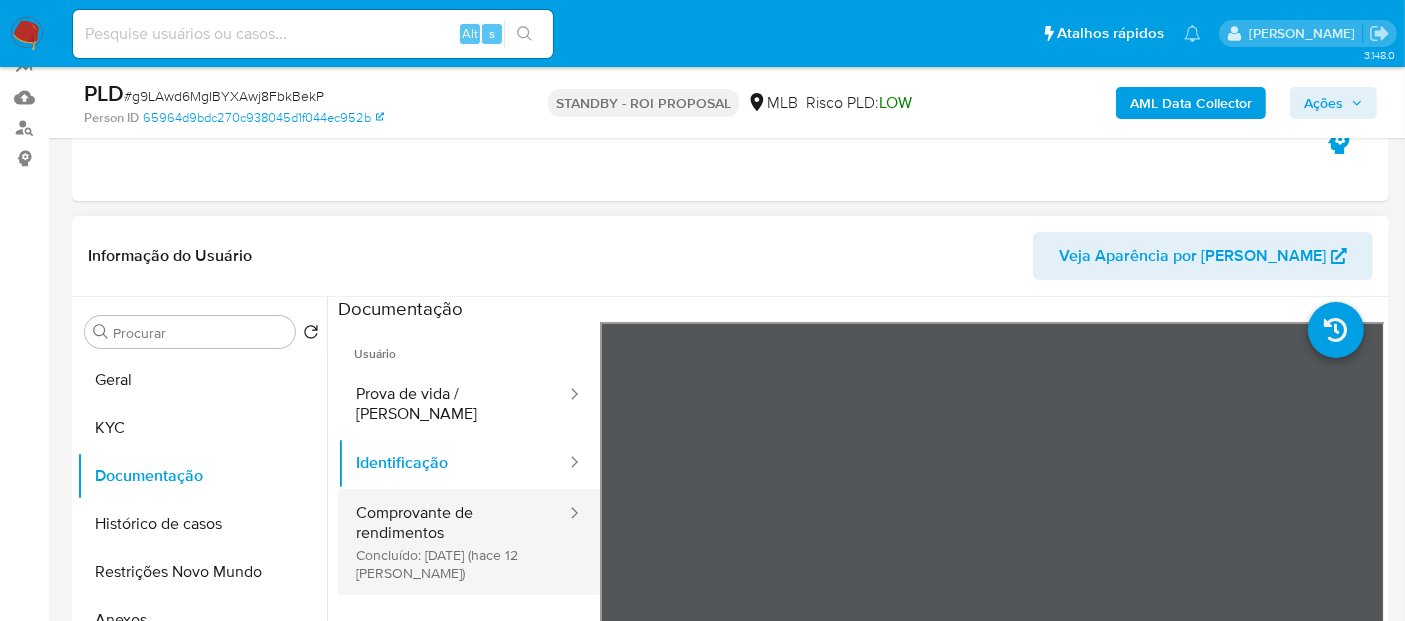click on "Comprovante de rendimentos Concluído: 18/07/2025 (hace 12 días)" at bounding box center (453, 542) 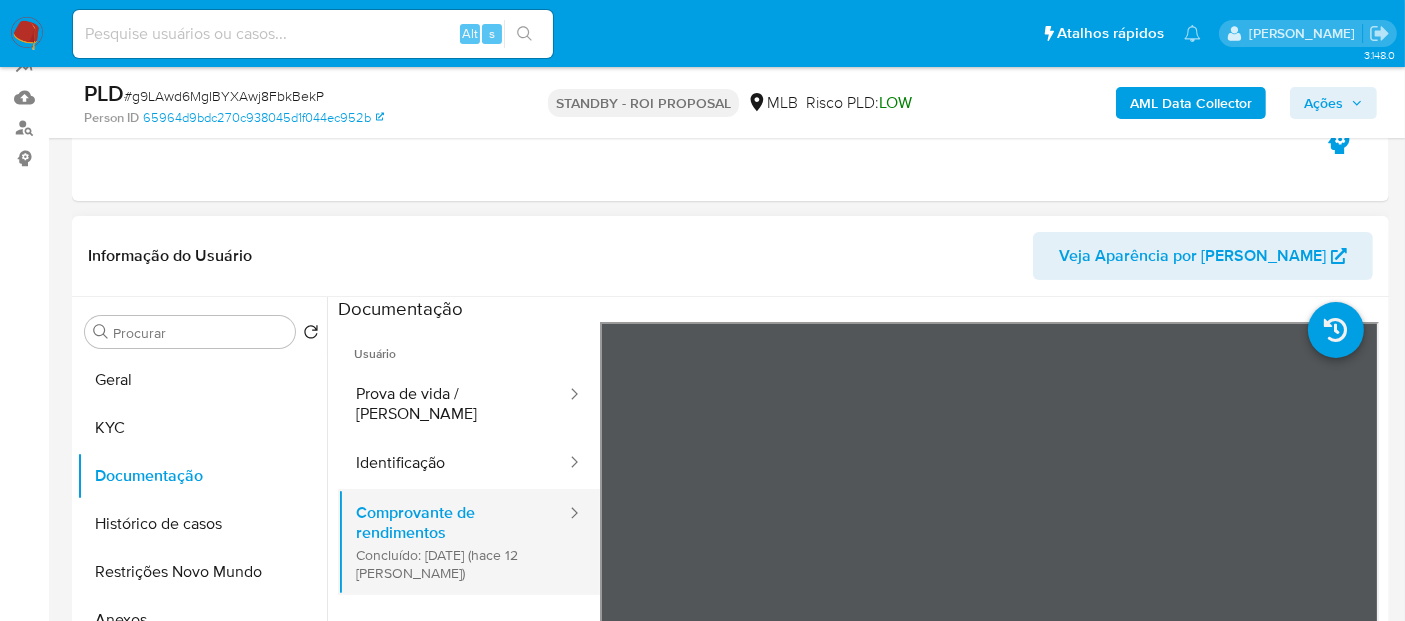scroll, scrollTop: 111, scrollLeft: 0, axis: vertical 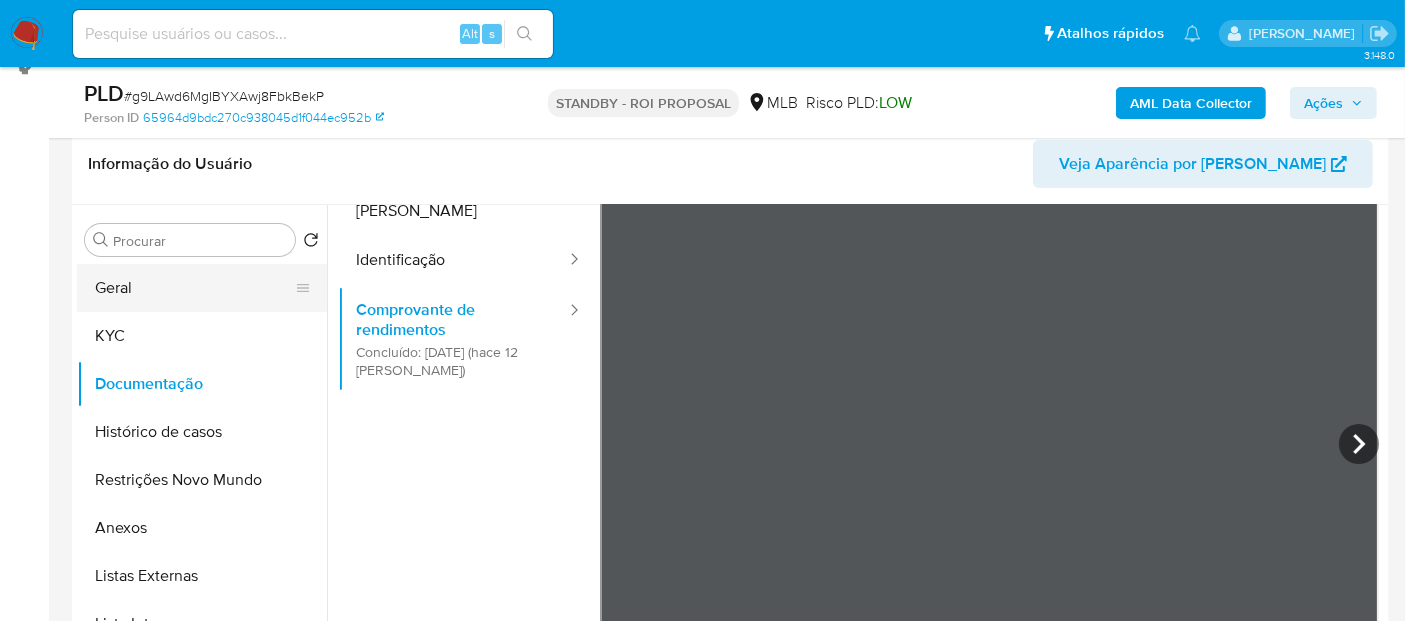 click on "Geral" at bounding box center (194, 288) 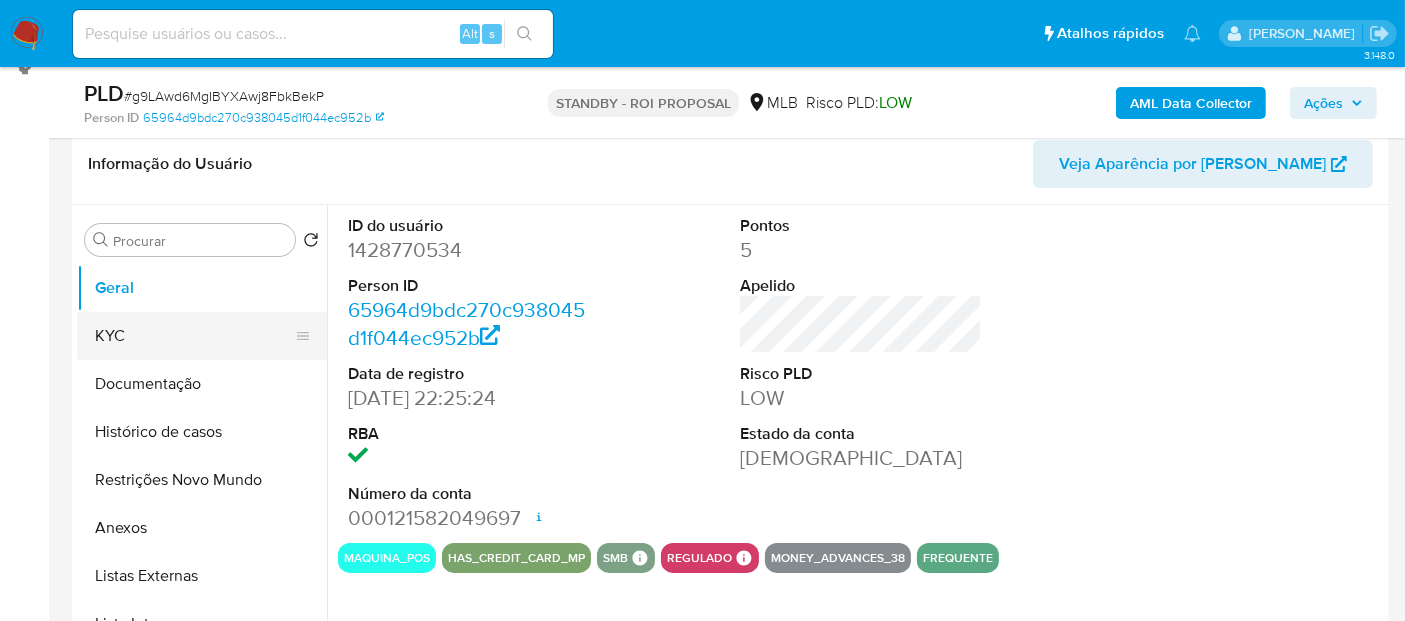 click on "KYC" at bounding box center (194, 336) 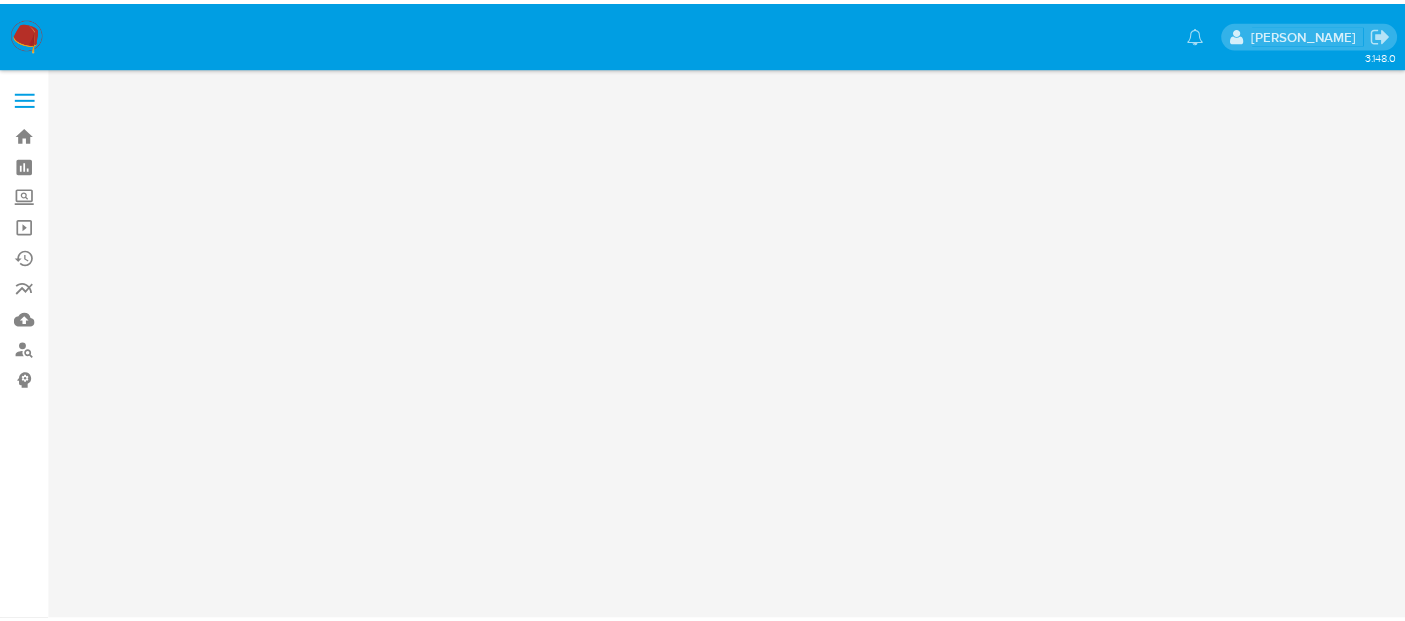 scroll, scrollTop: 0, scrollLeft: 0, axis: both 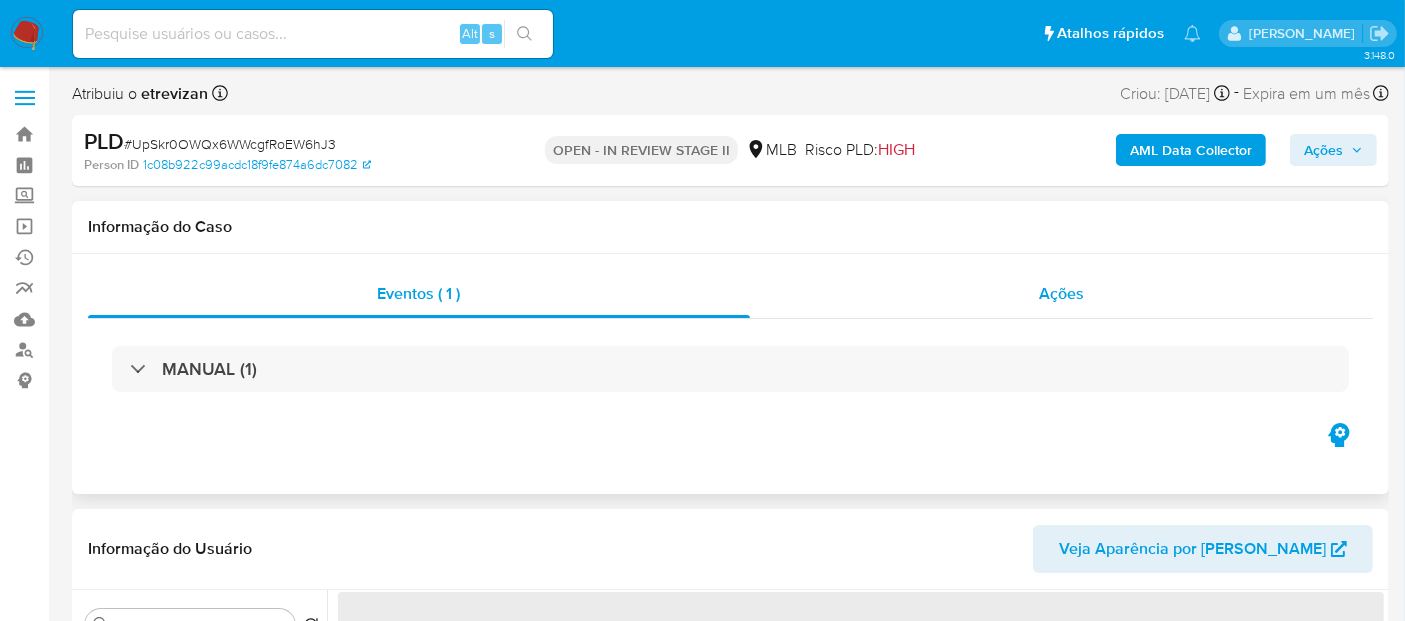 click on "Ações" at bounding box center [1061, 293] 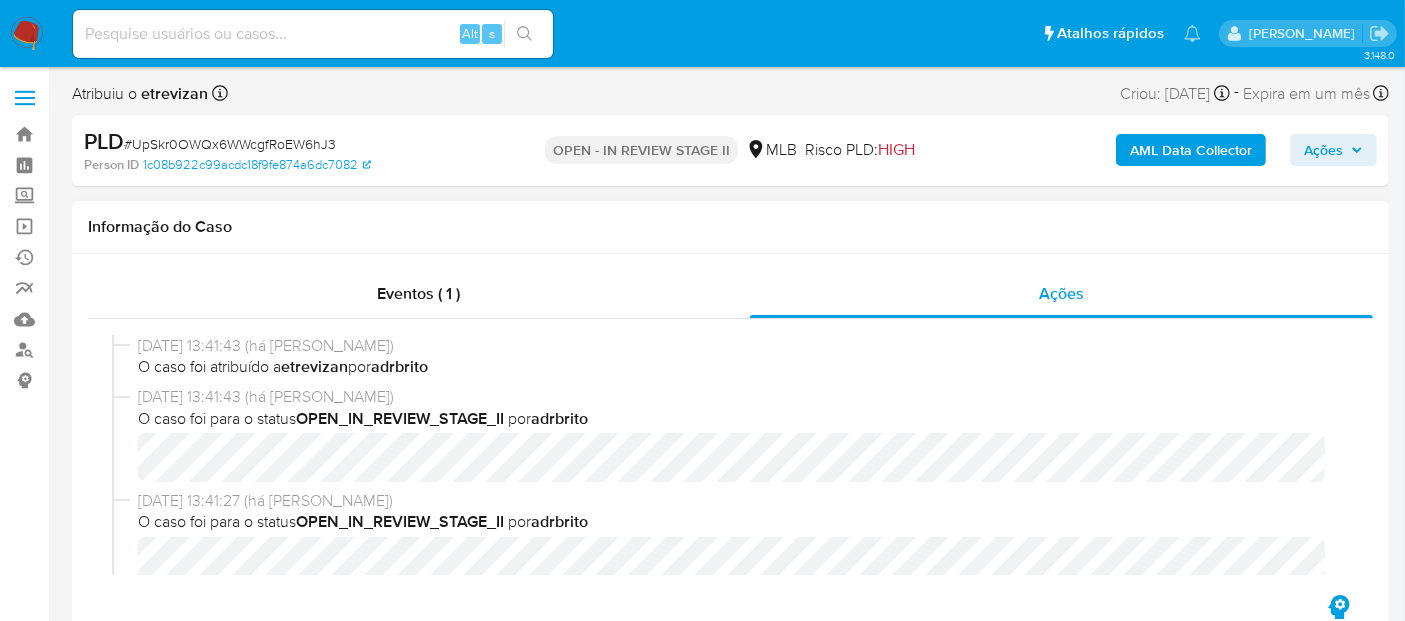 select on "10" 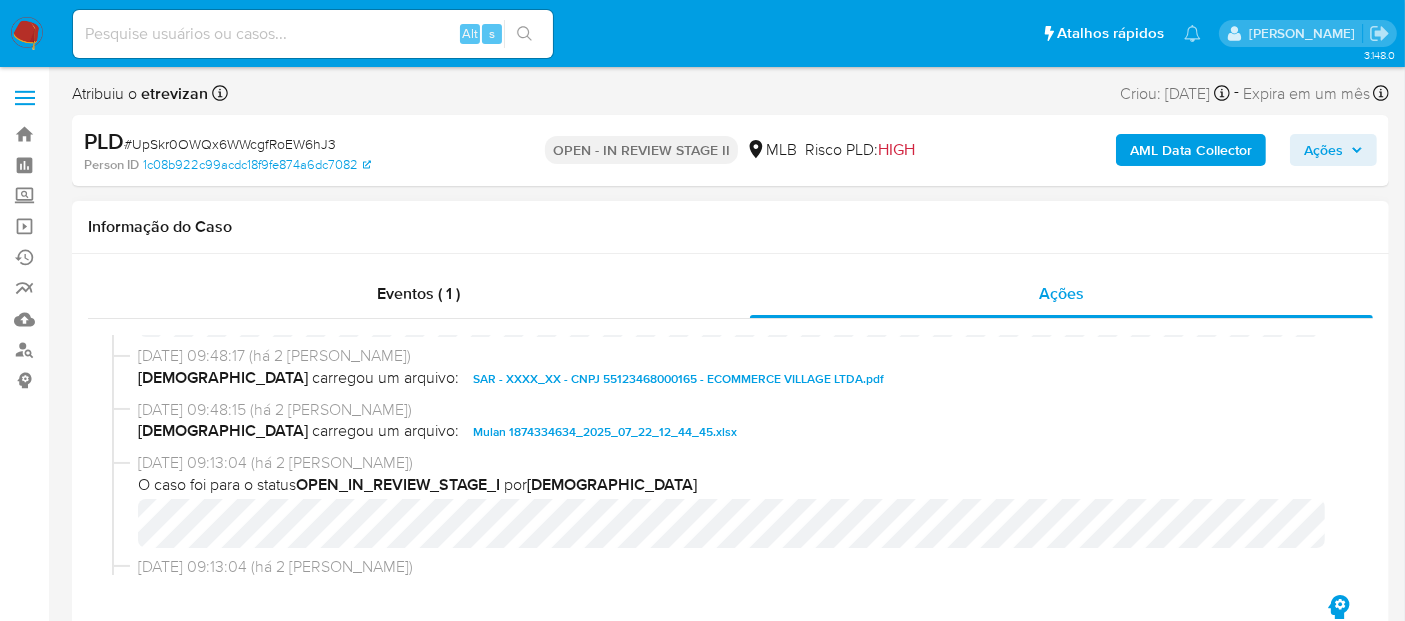 scroll, scrollTop: 0, scrollLeft: 0, axis: both 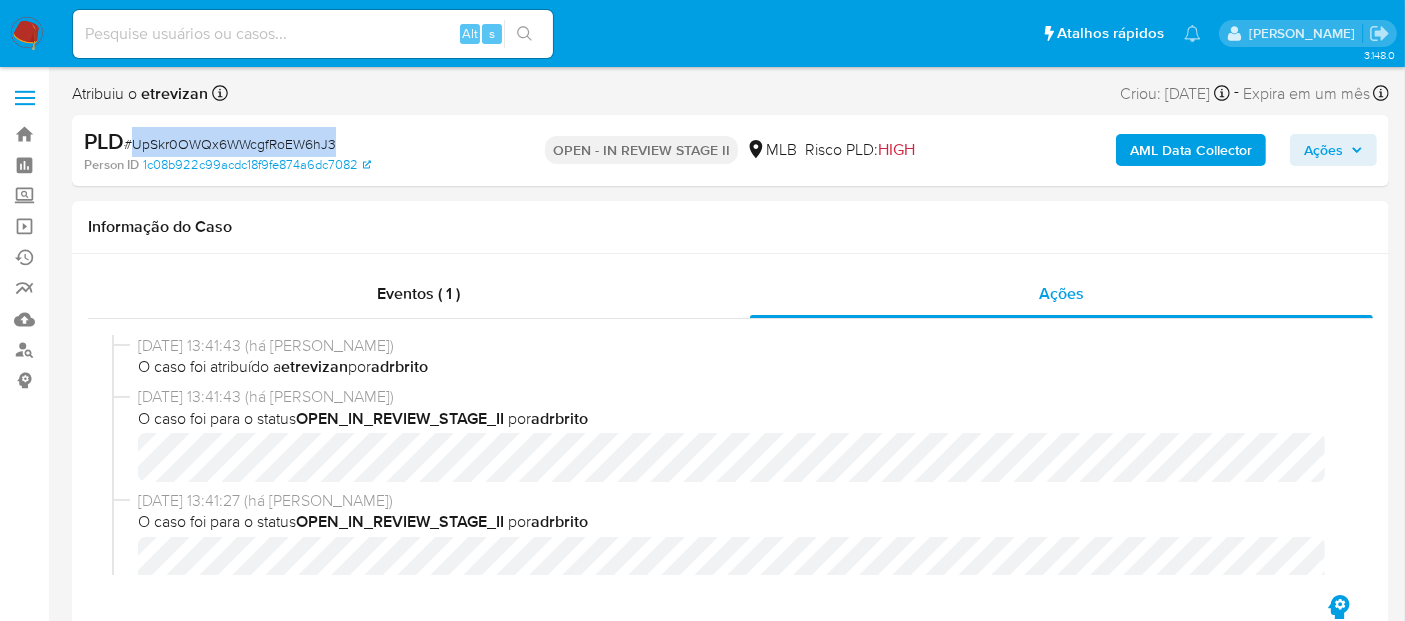 drag, startPoint x: 136, startPoint y: 144, endPoint x: 331, endPoint y: 136, distance: 195.16403 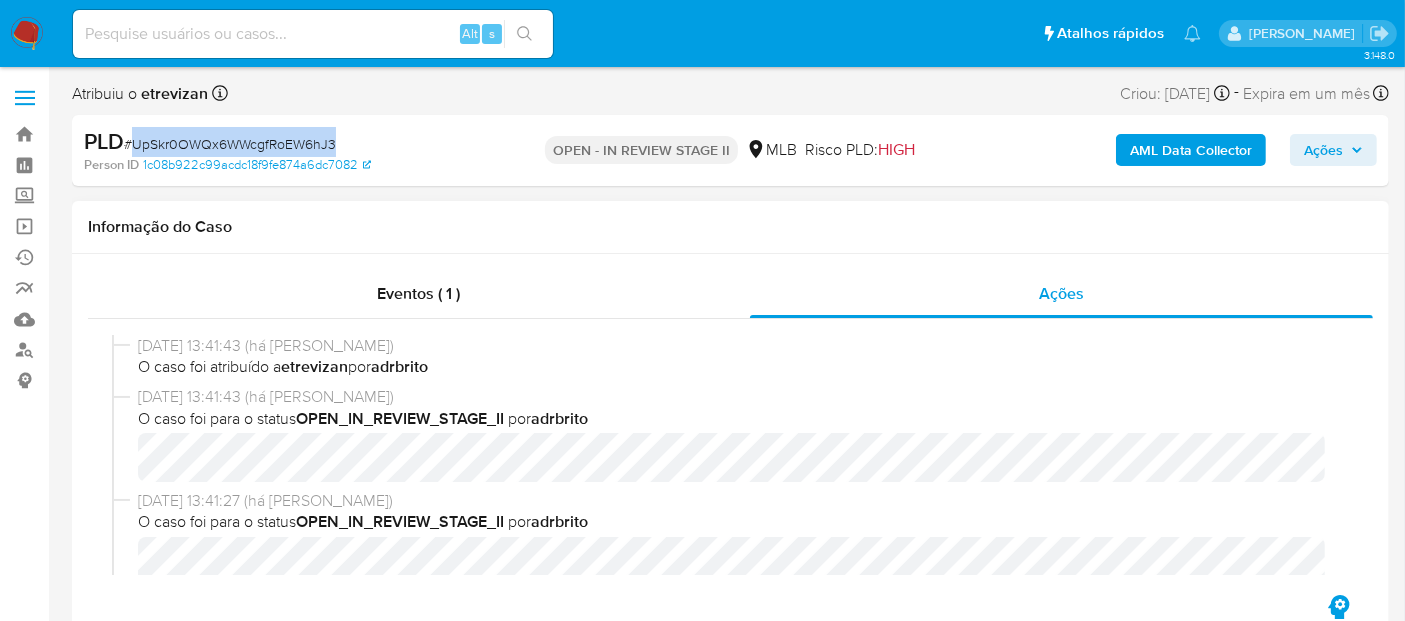copy on "UpSkr0OWQx6WWcgfRoEW6hJ3" 